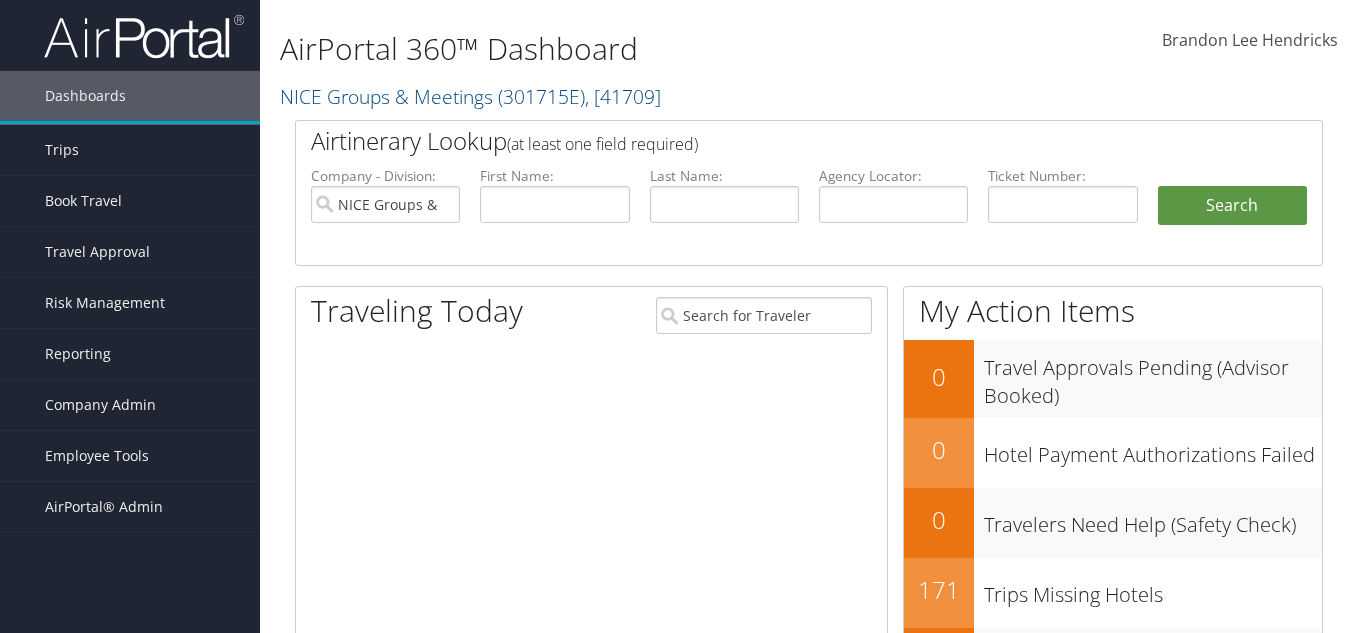 scroll, scrollTop: 0, scrollLeft: 0, axis: both 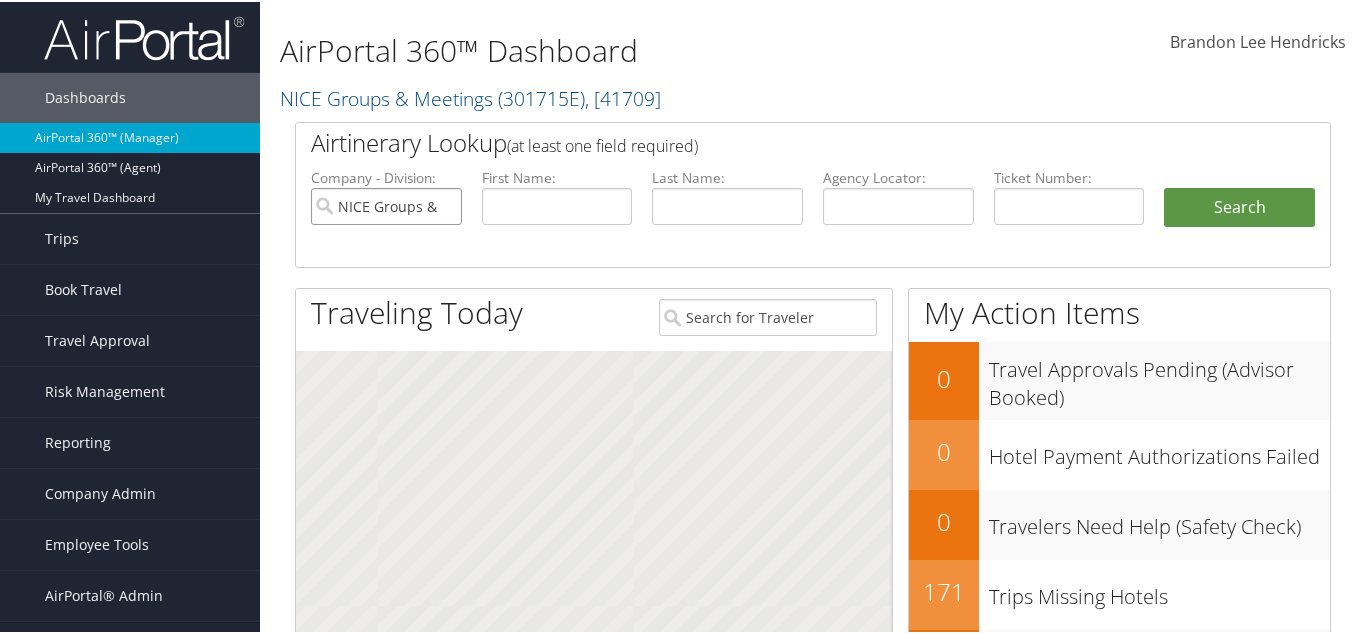 click on "NICE Groups & Meetings" at bounding box center (386, 204) 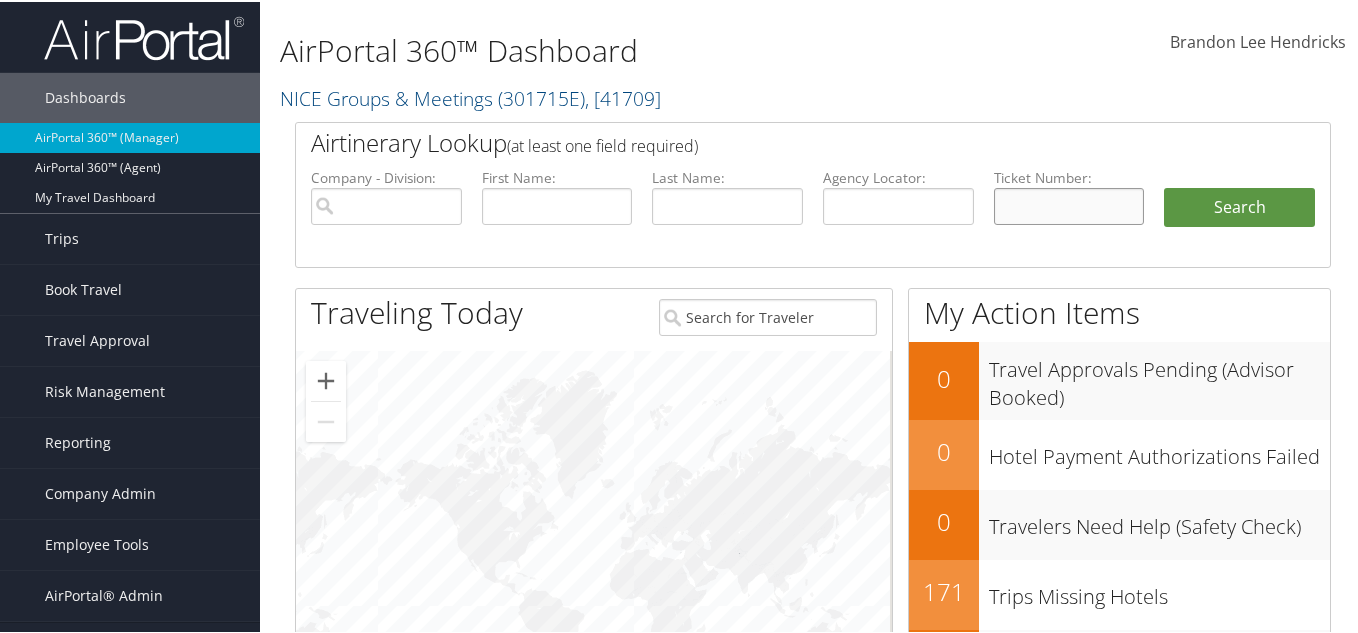 click at bounding box center (1069, 204) 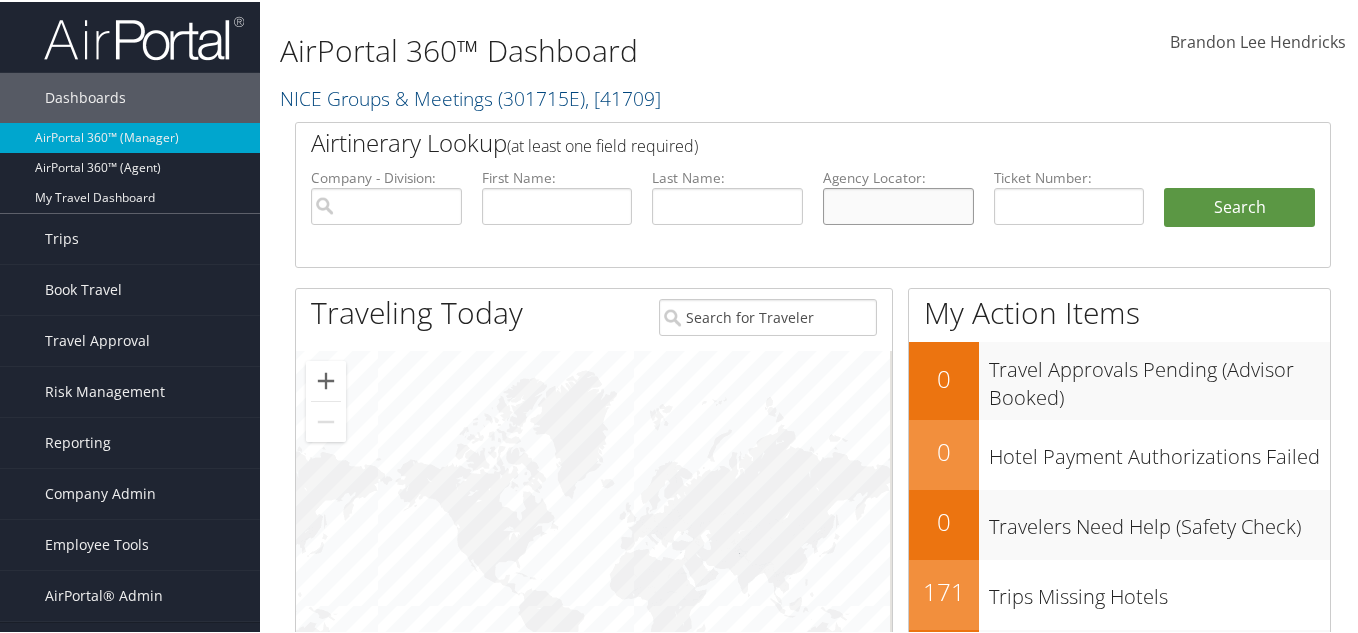 click at bounding box center (898, 204) 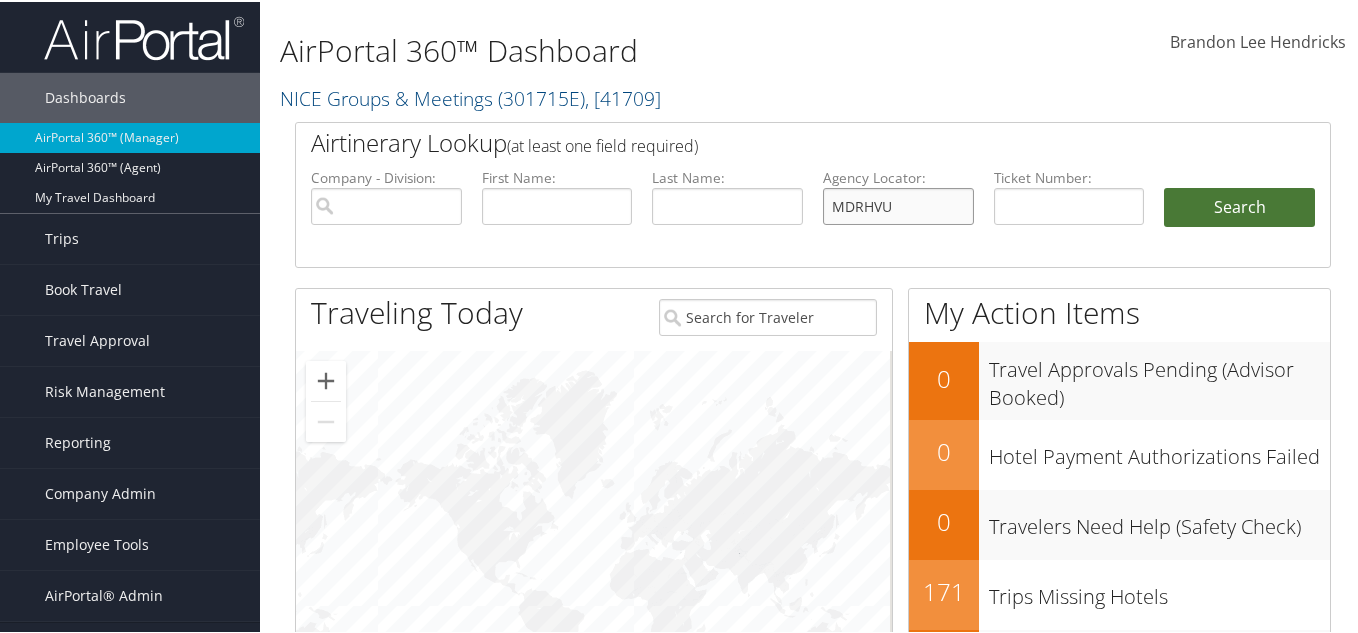 type on "MDRHVU" 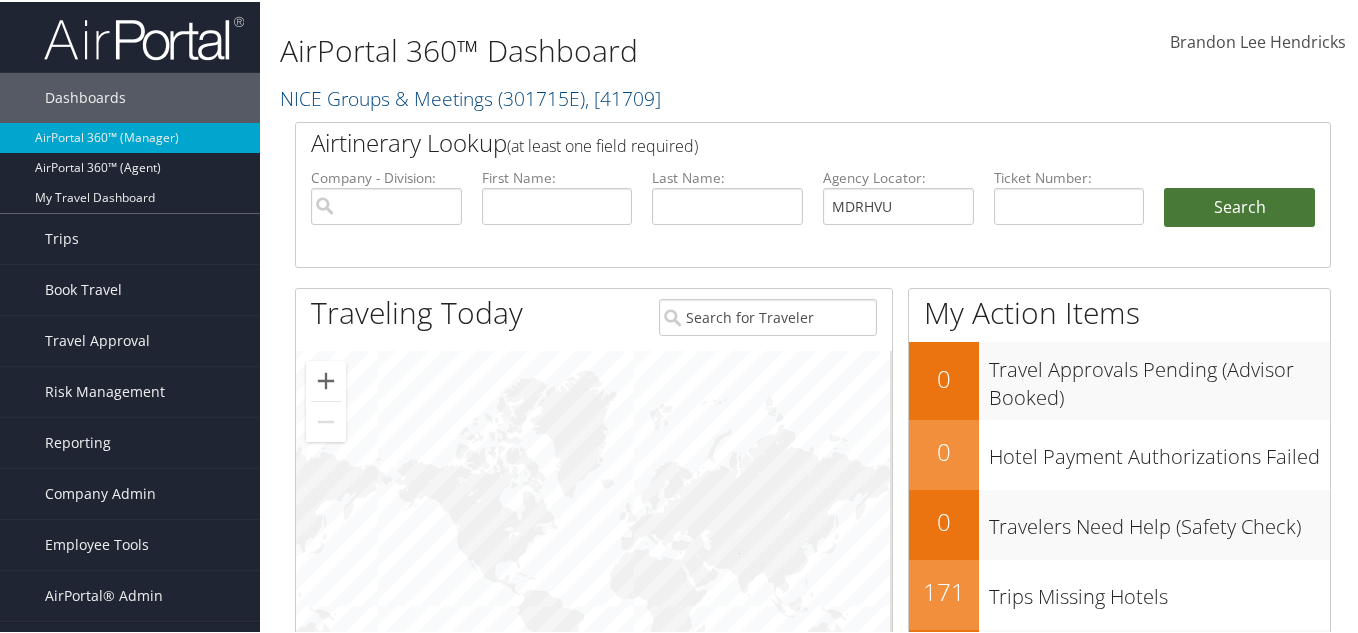 click on "Search" at bounding box center [1239, 206] 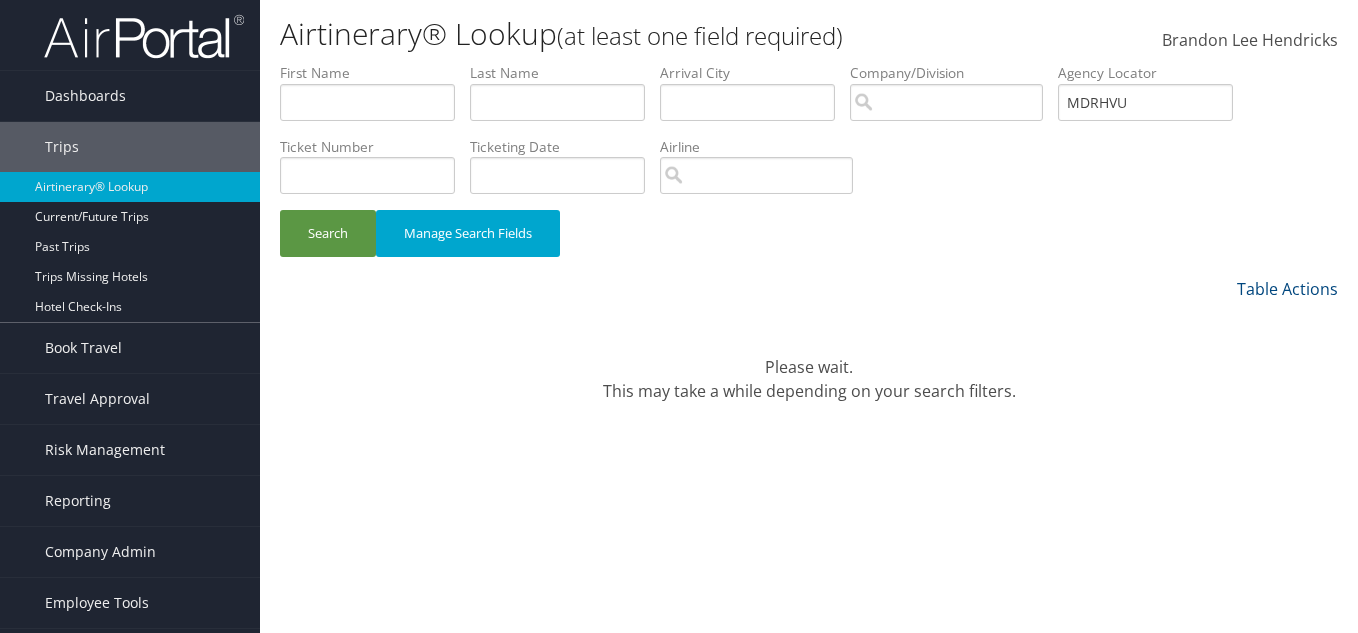 scroll, scrollTop: 0, scrollLeft: 0, axis: both 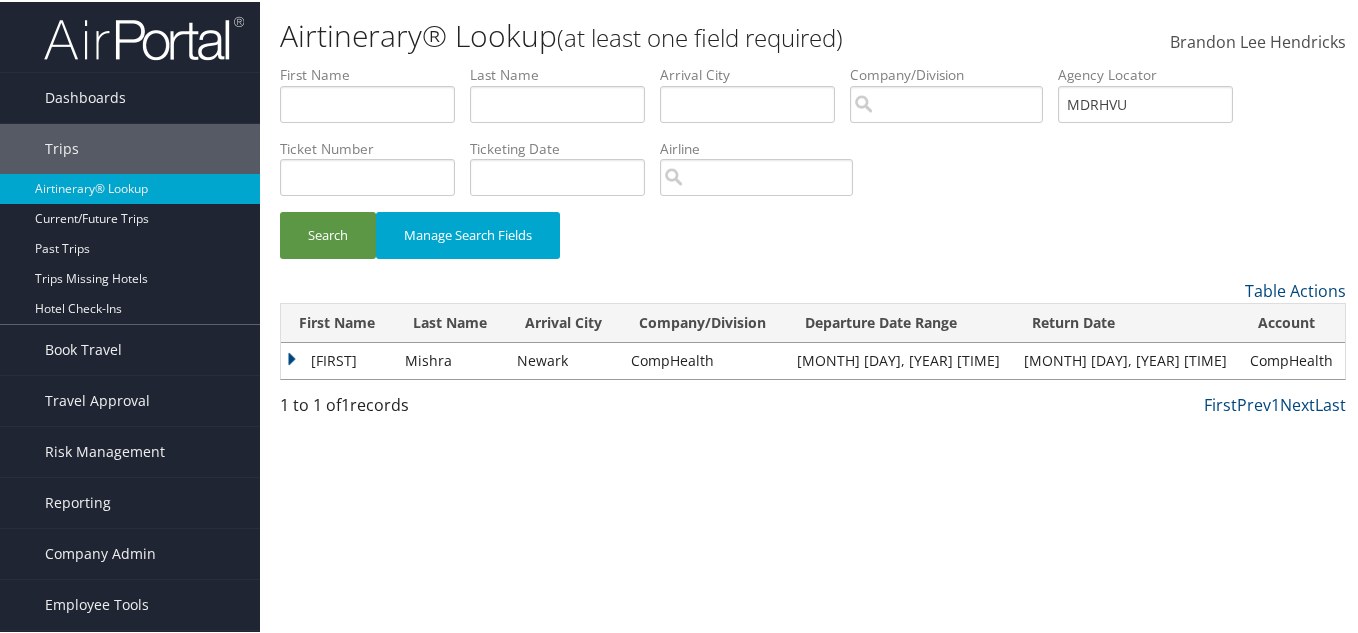 click on "Nidhi" at bounding box center [338, 359] 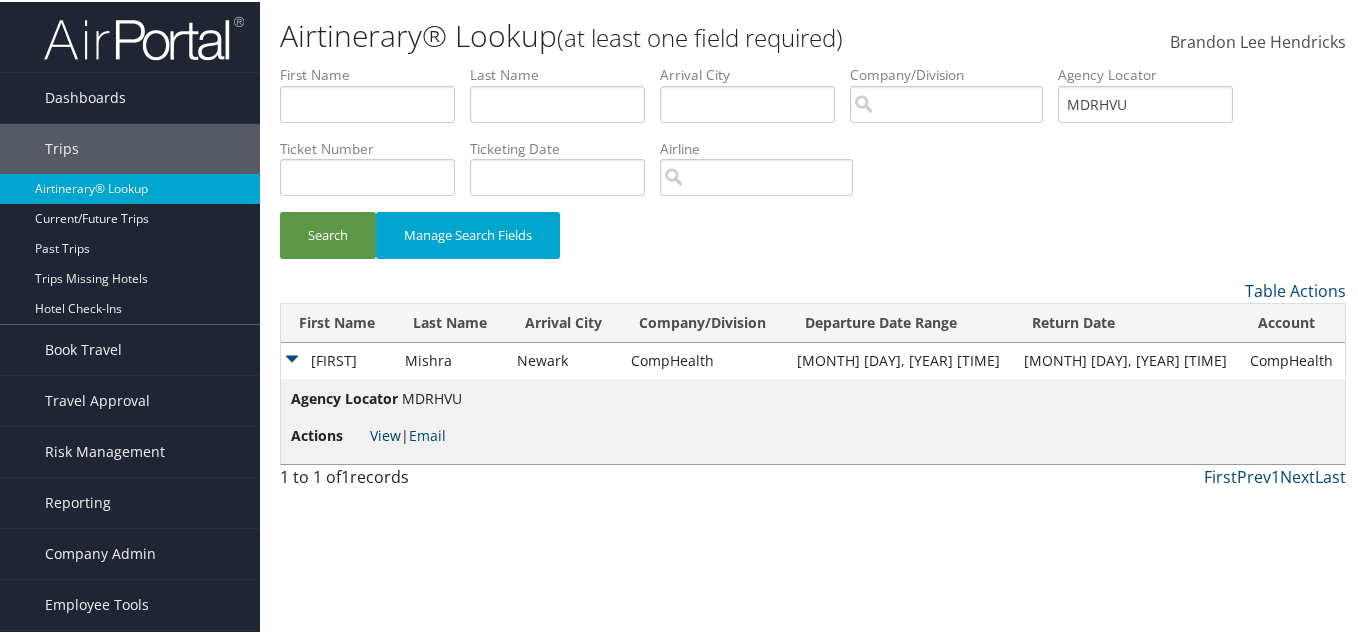 click on "View" at bounding box center (385, 433) 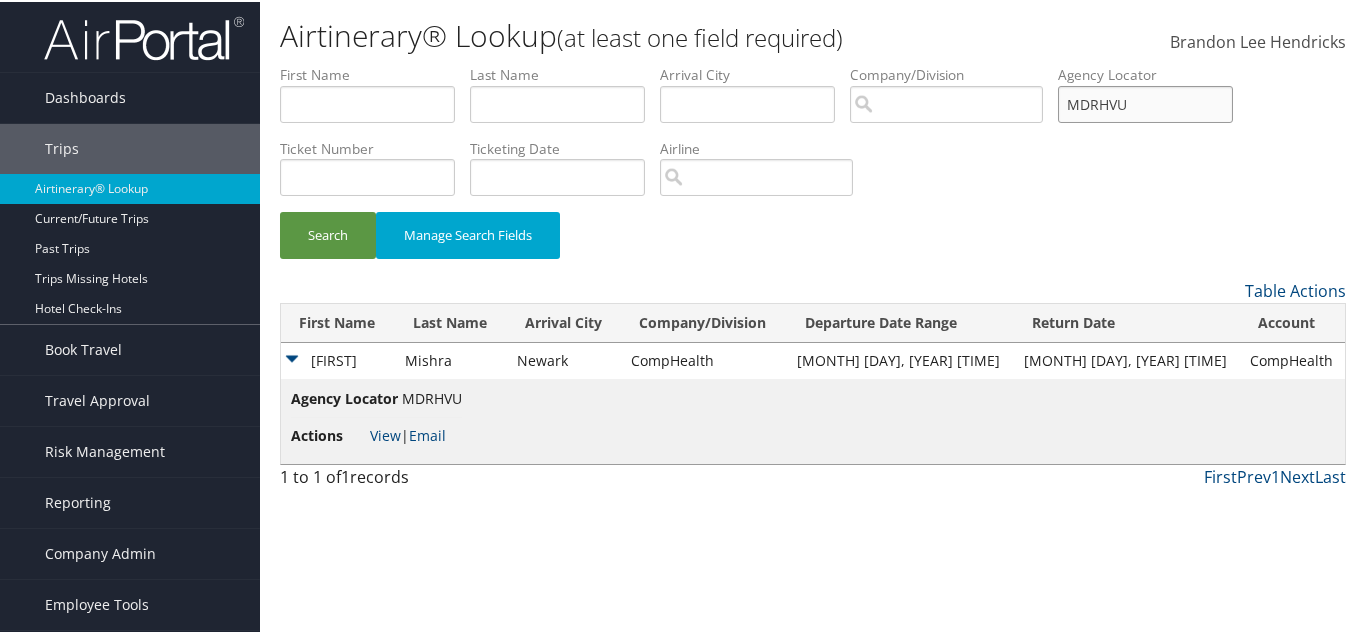 click on "MDRHVU" at bounding box center (1145, 102) 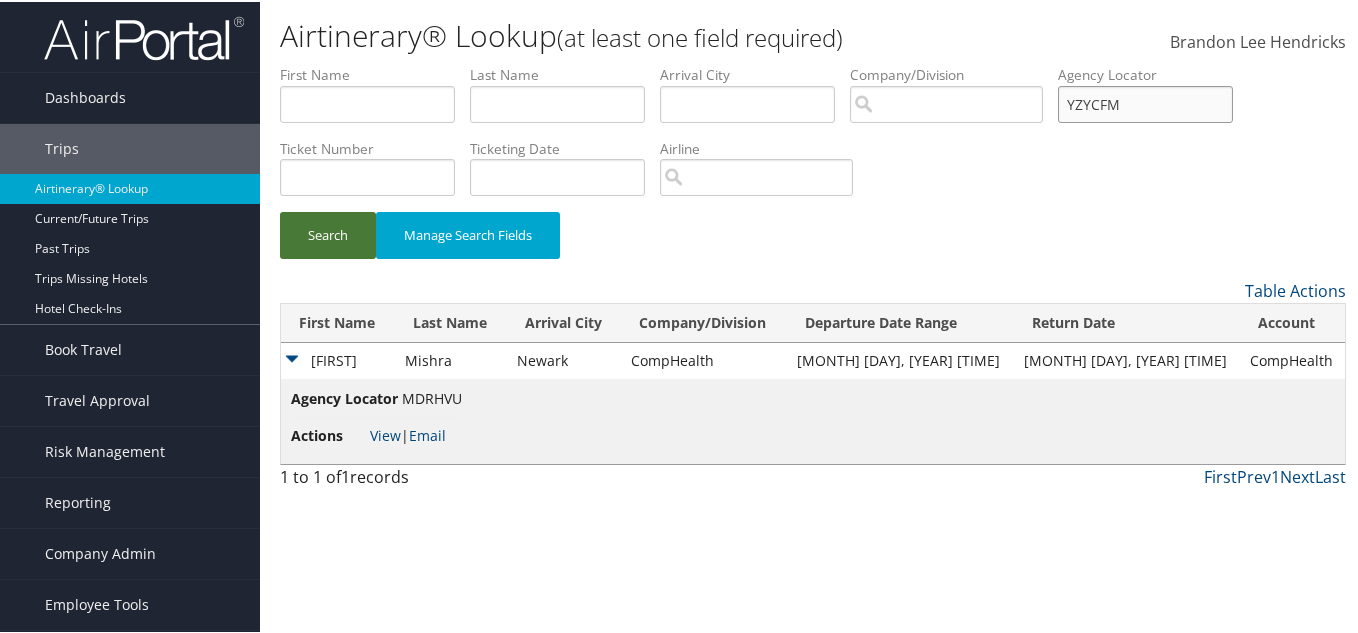 type on "YZYCFM" 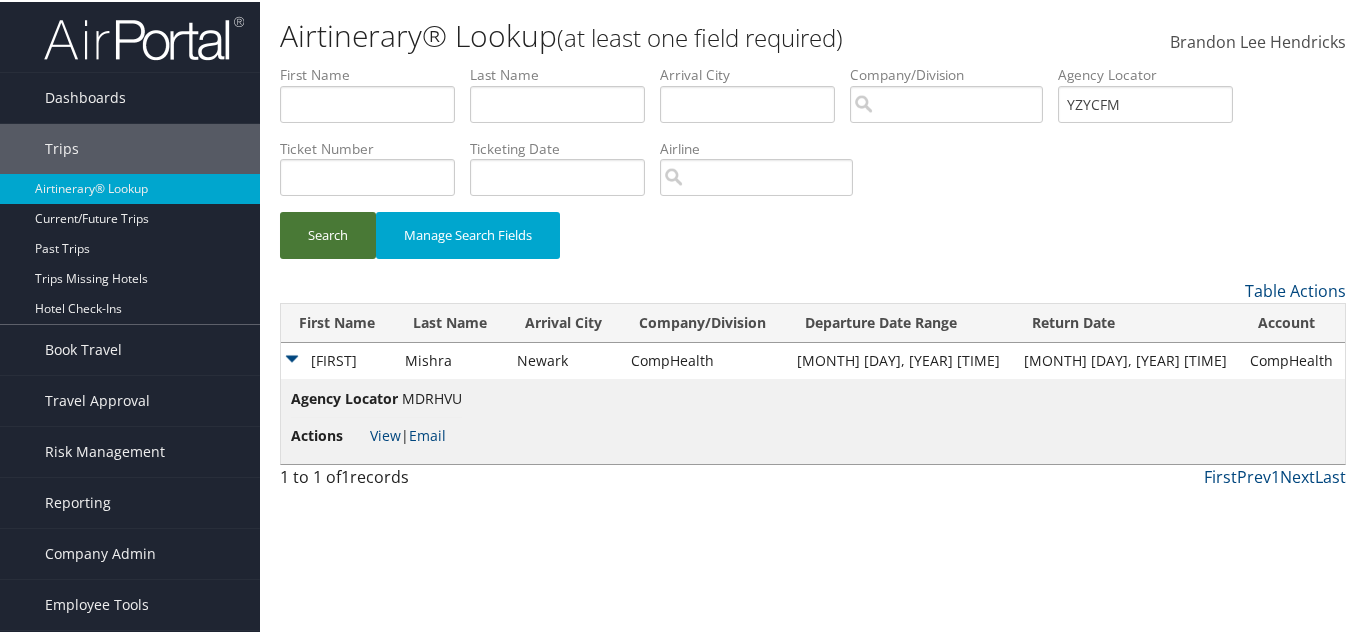 click on "Search" at bounding box center (328, 233) 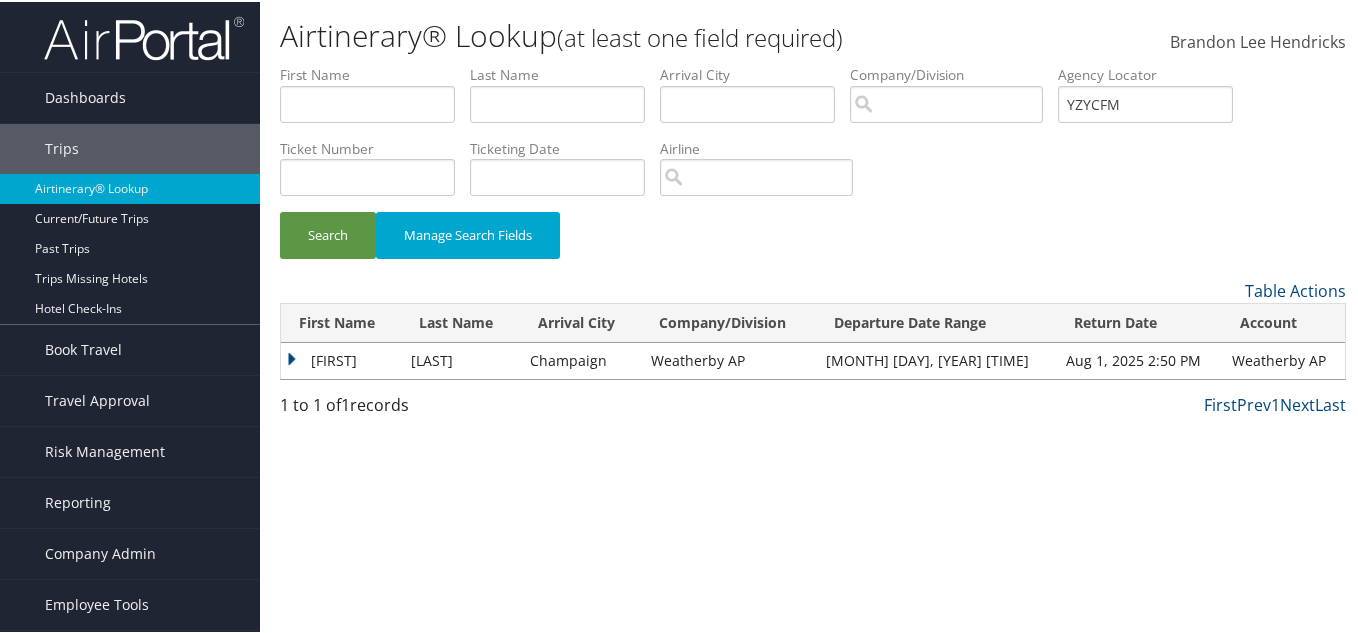 click on "Marcy" at bounding box center [341, 359] 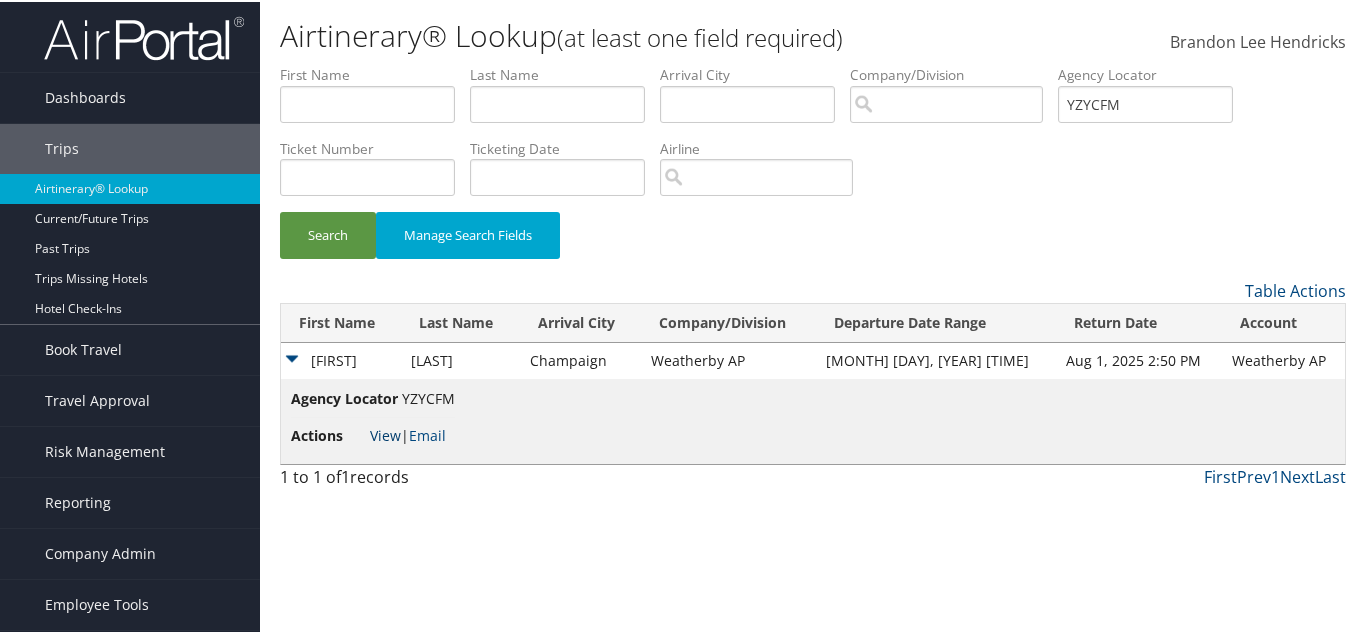 click on "View" at bounding box center [385, 433] 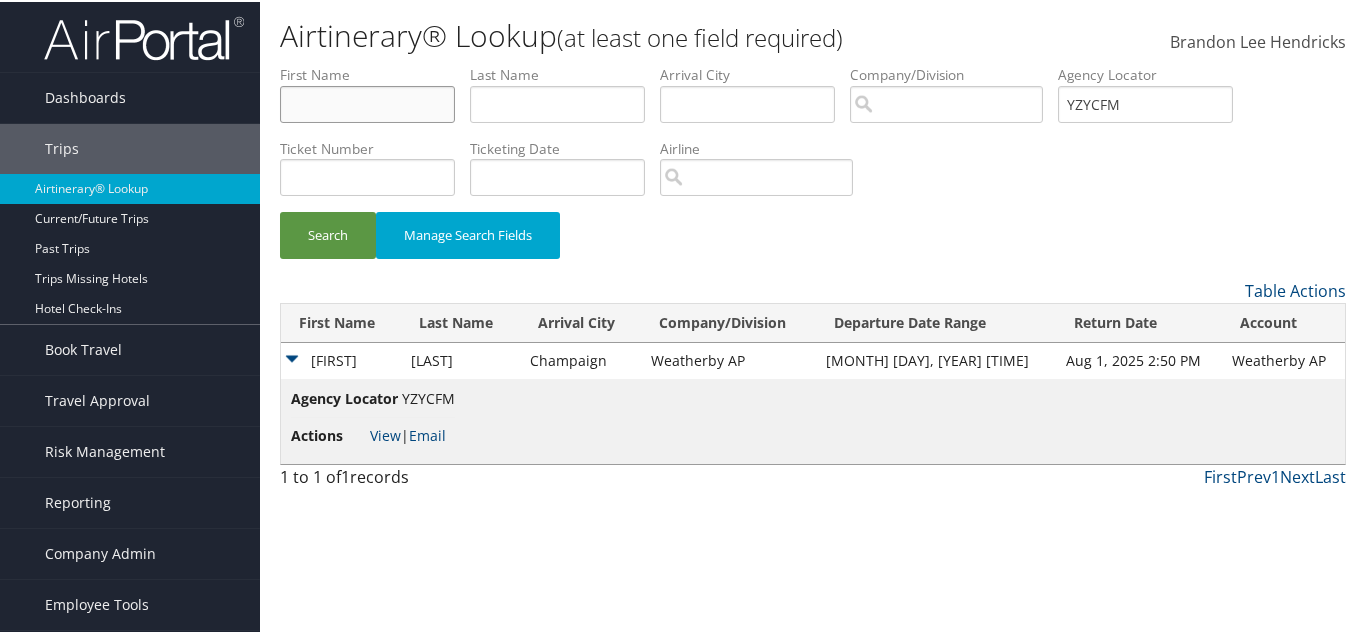 click at bounding box center (367, 102) 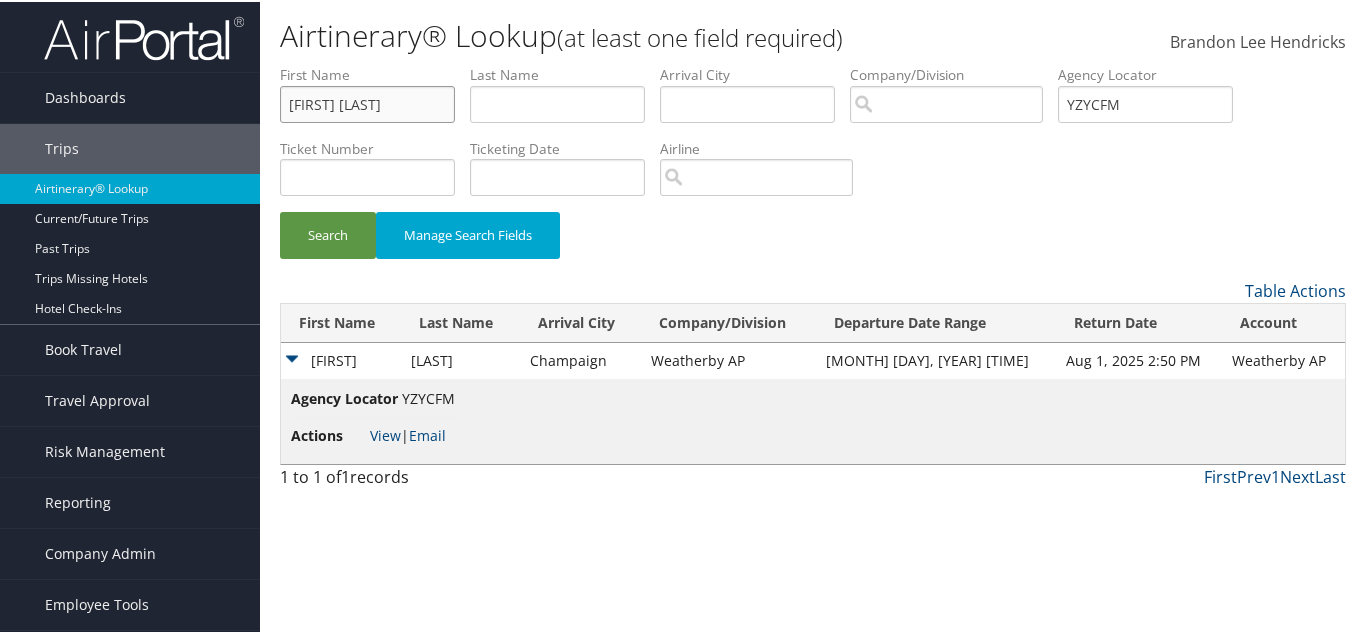 click on "James Brighton" at bounding box center [367, 102] 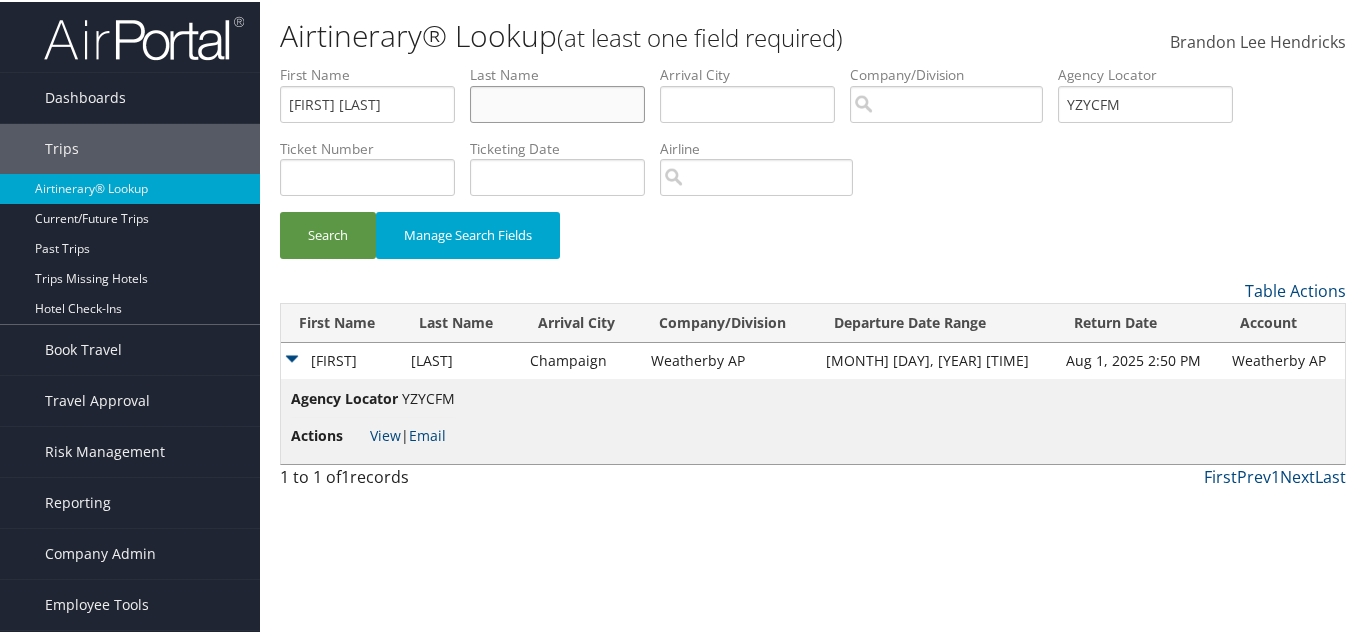 click at bounding box center (557, 102) 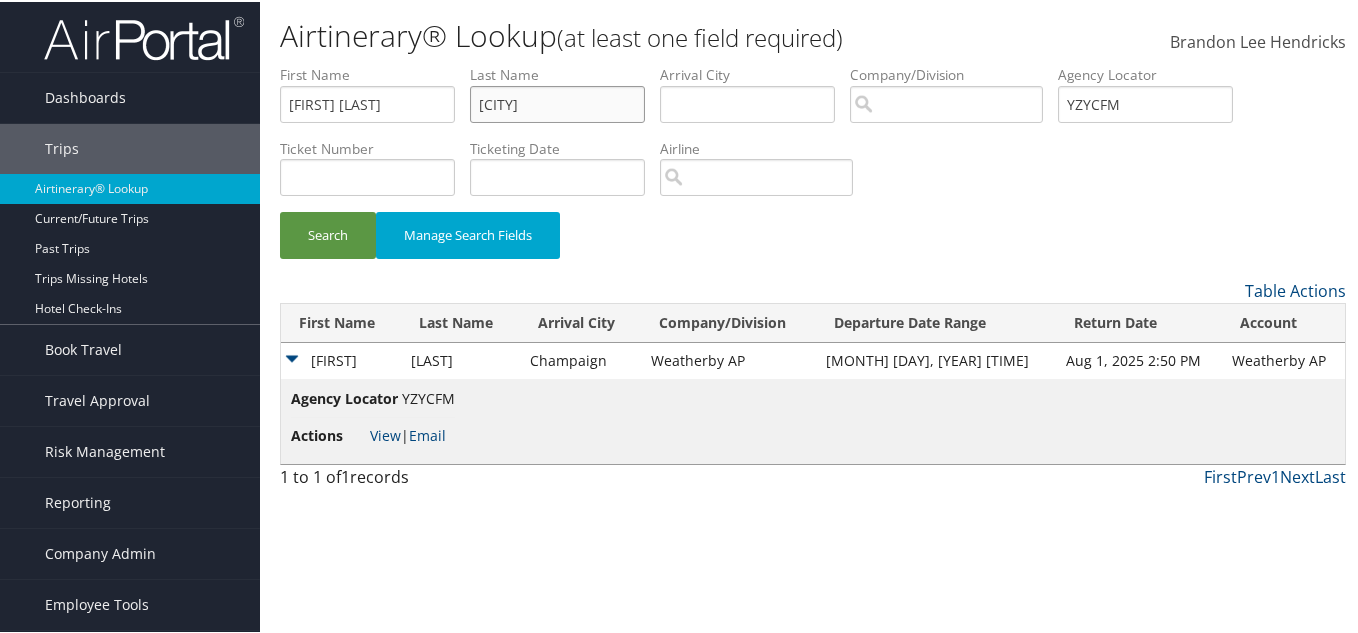 type on "Brighton" 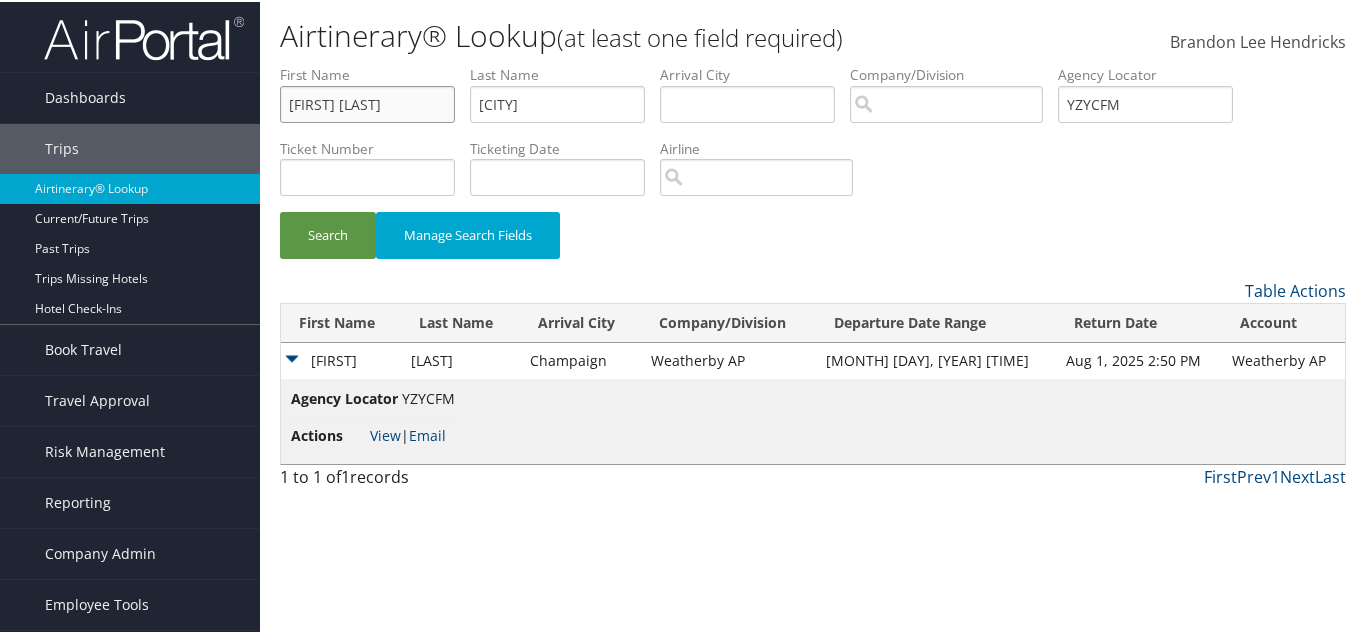 click on "James Brighton" at bounding box center [367, 102] 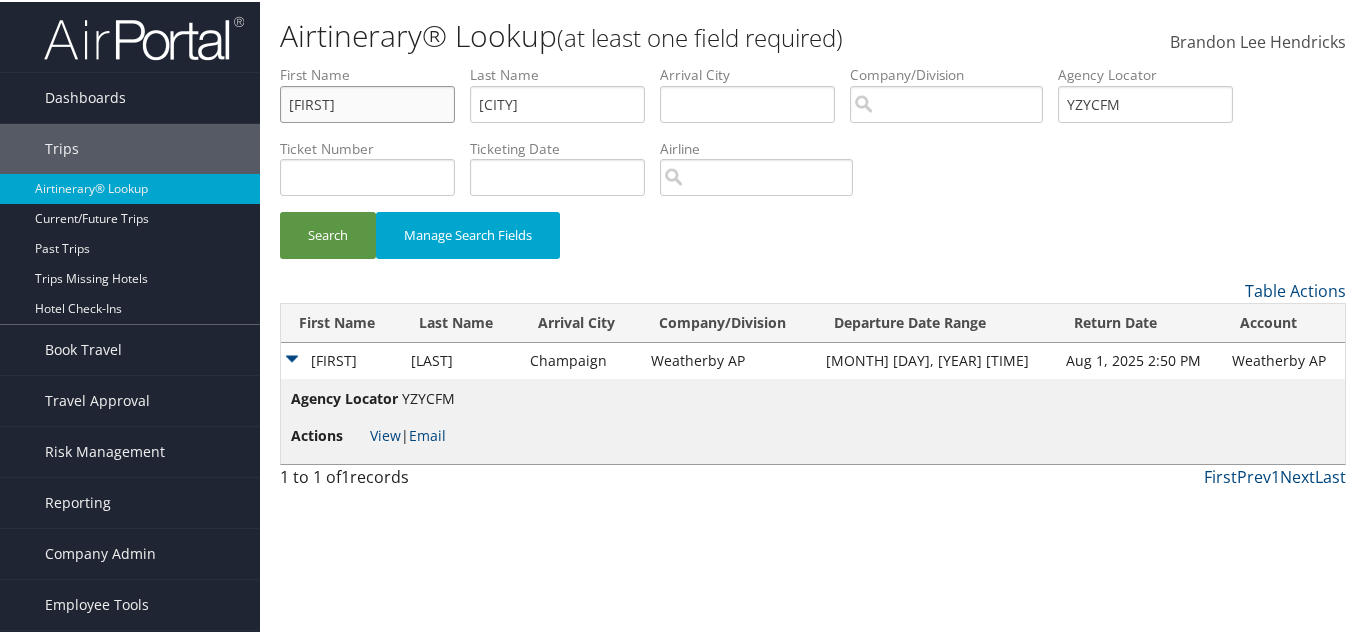 type on "James" 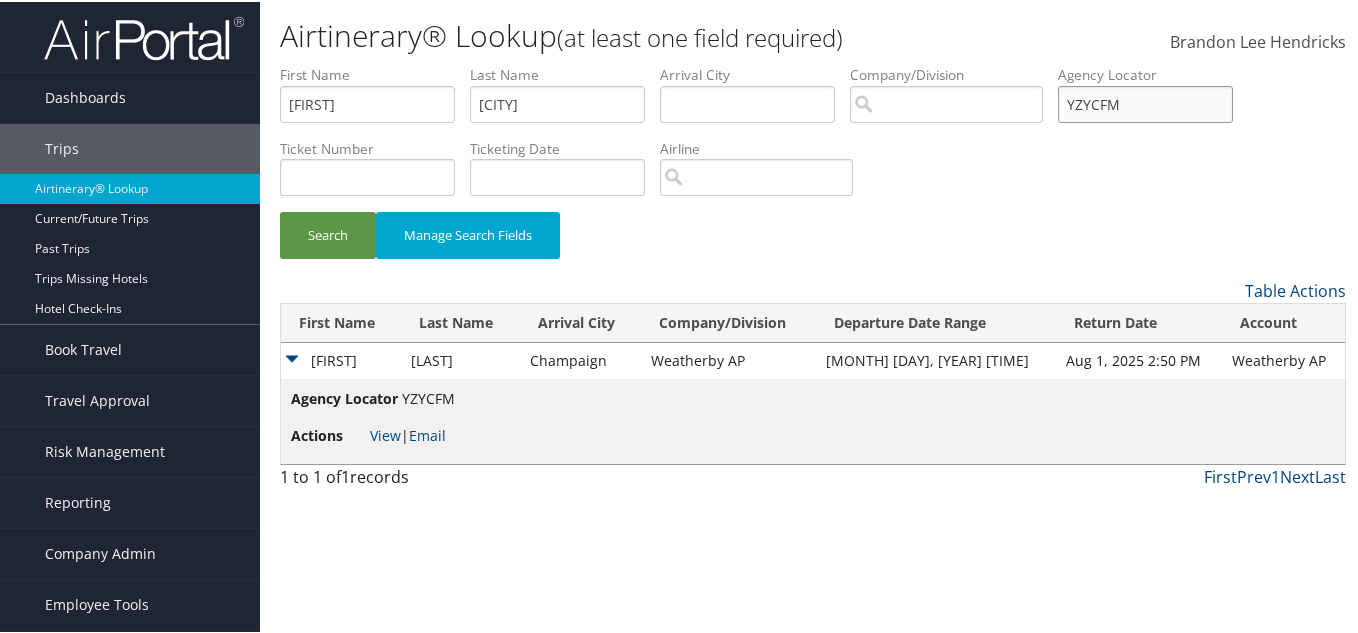 click on "YZYCFM" at bounding box center [1145, 102] 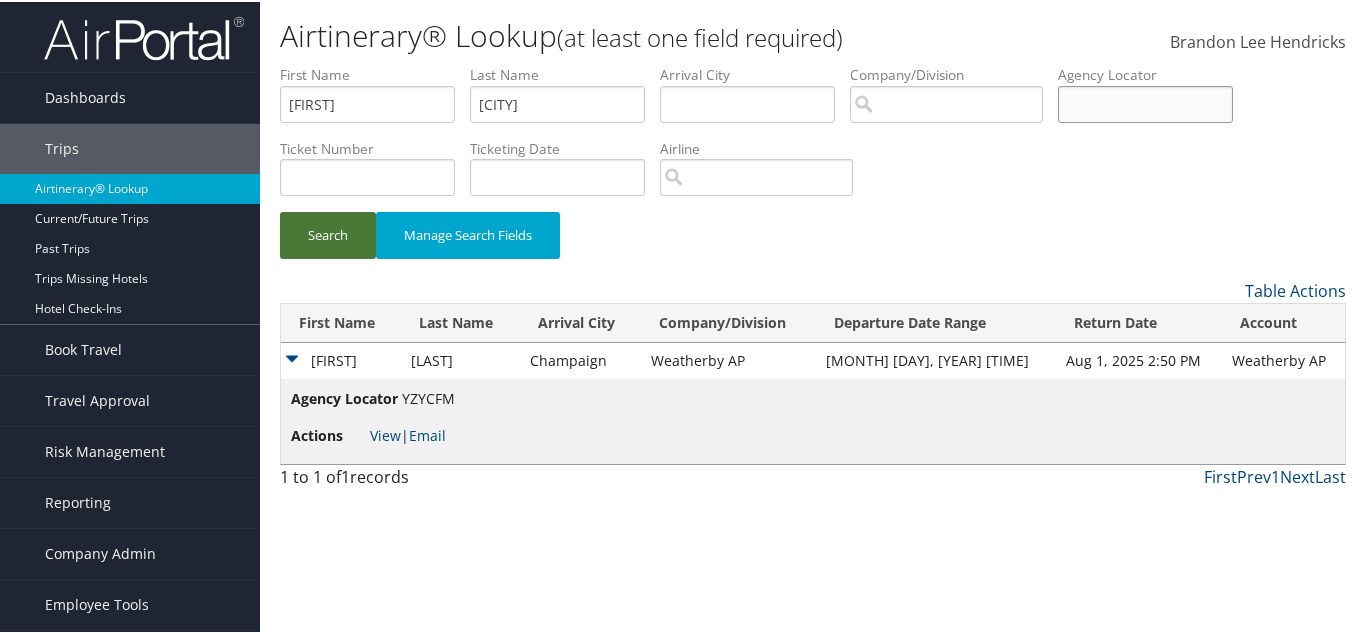 type 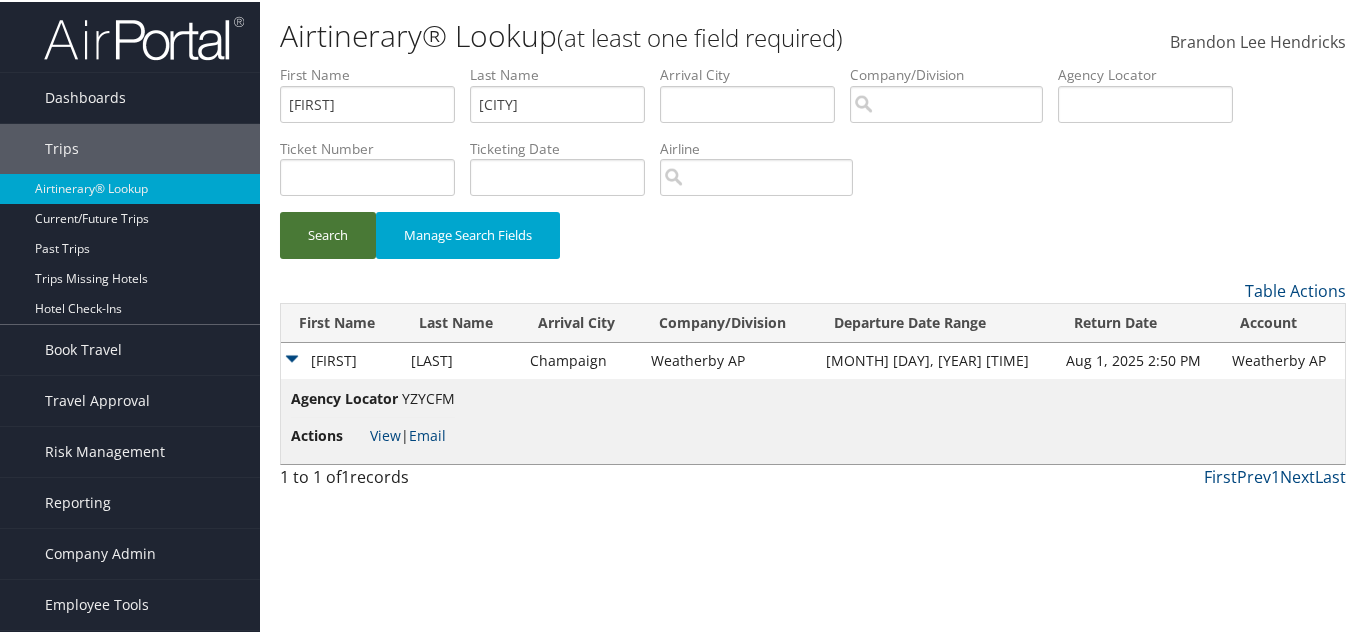 click on "Search" at bounding box center [328, 233] 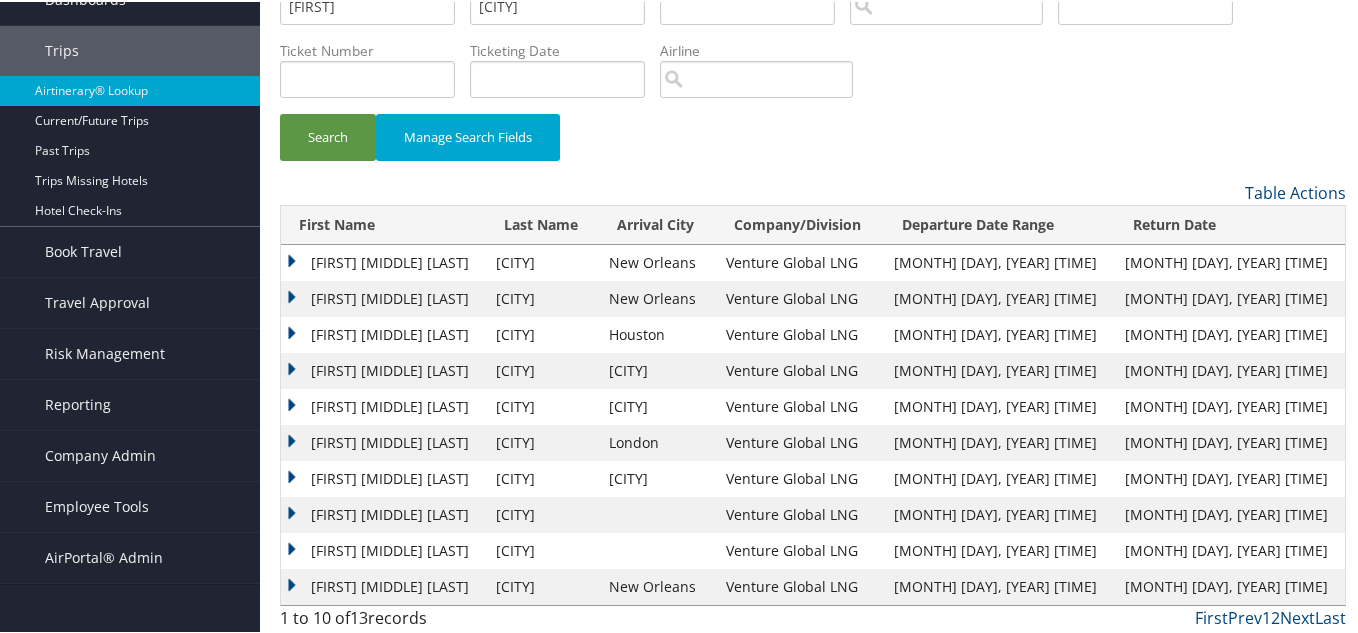 scroll, scrollTop: 100, scrollLeft: 0, axis: vertical 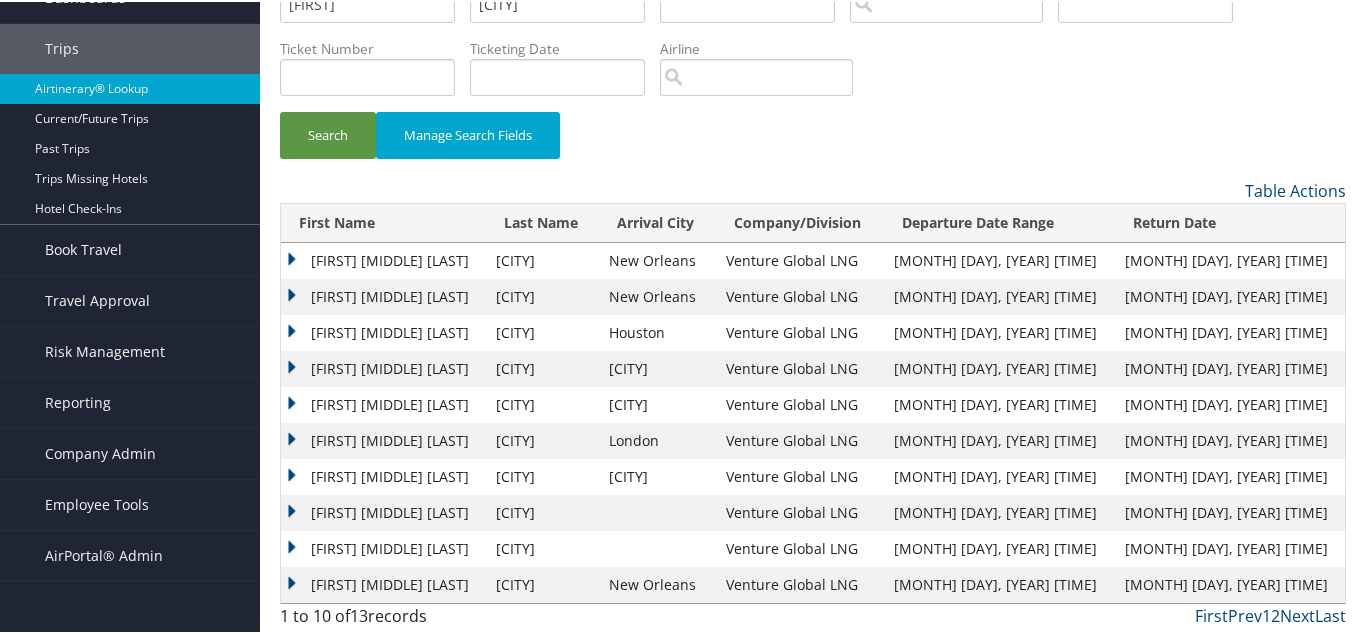 click on "JAMES ROBERT FERRAR" at bounding box center [383, 475] 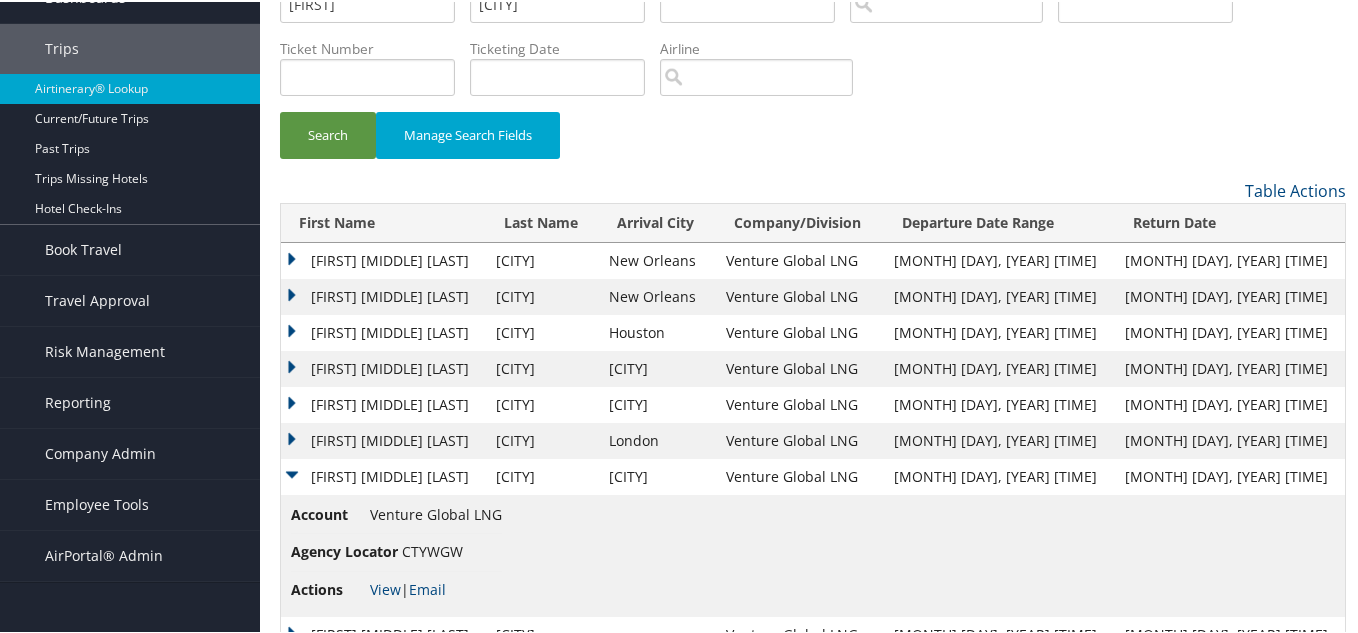 click on "CTYWGW" at bounding box center [432, 549] 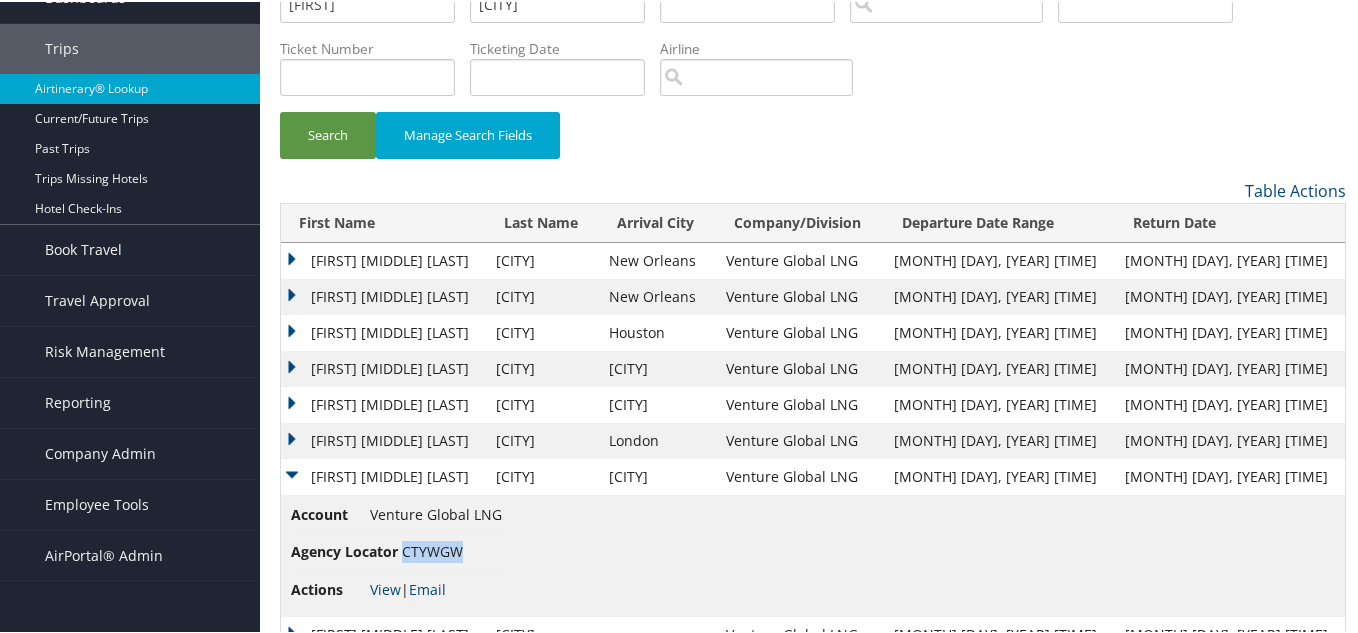 click on "CTYWGW" at bounding box center [432, 549] 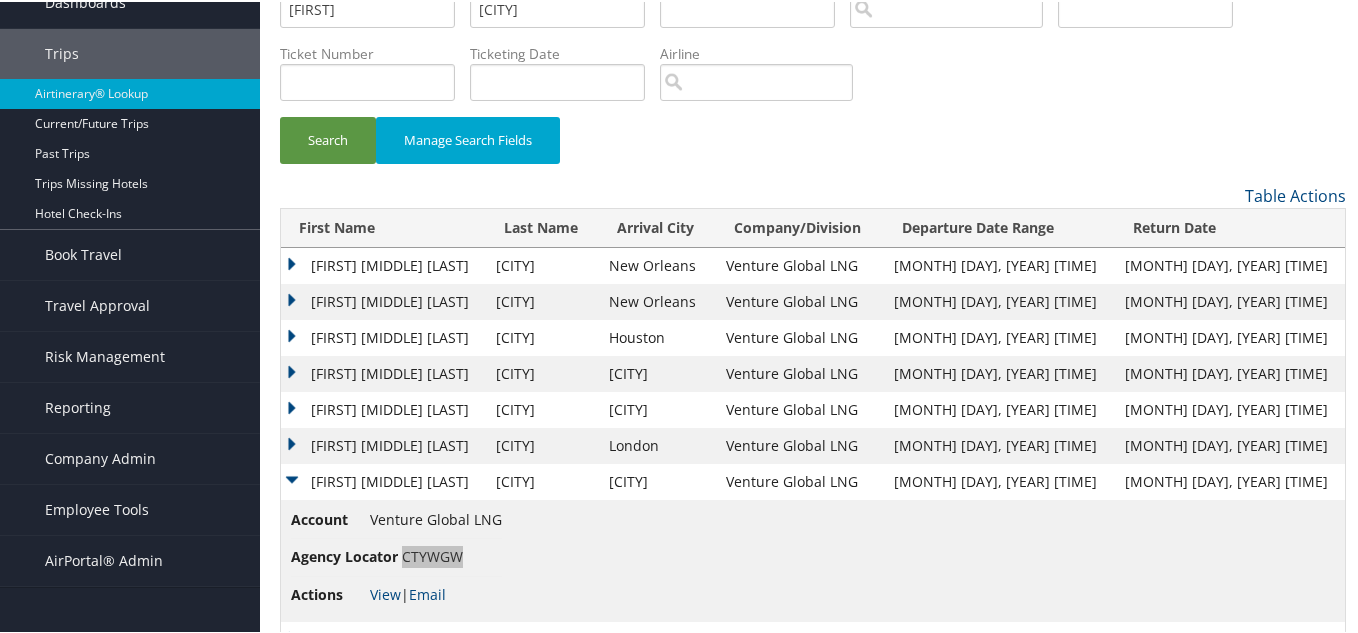 scroll, scrollTop: 89, scrollLeft: 0, axis: vertical 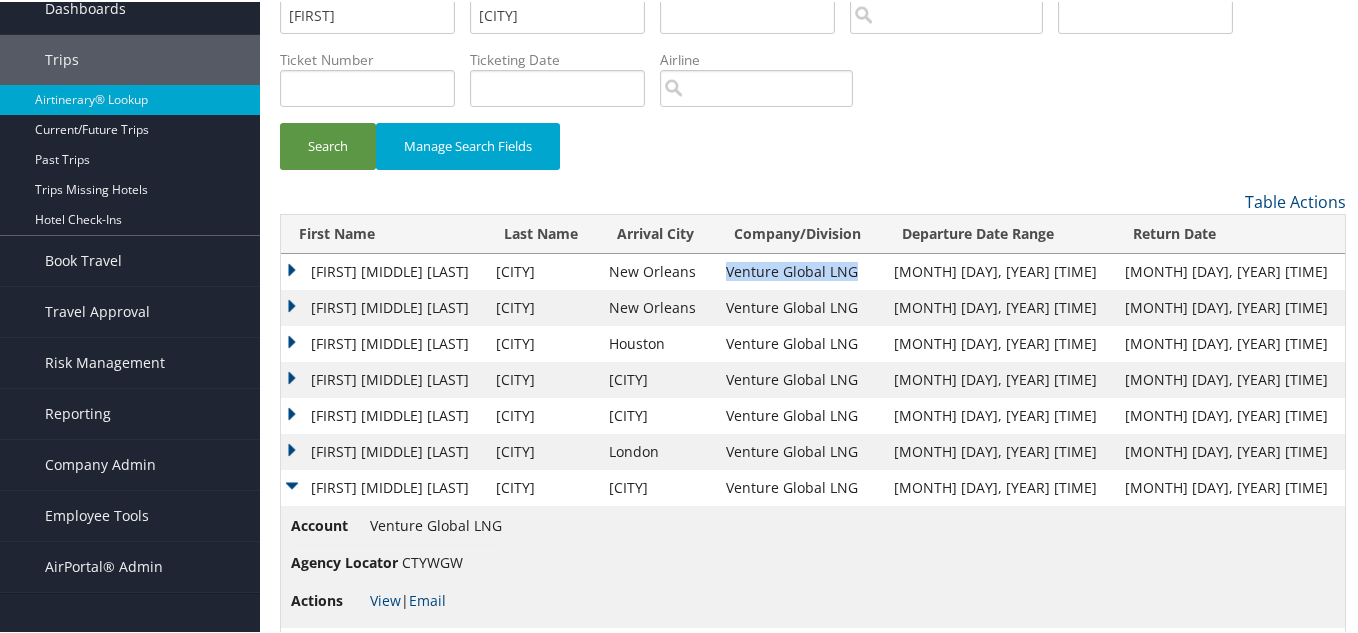 drag, startPoint x: 776, startPoint y: 269, endPoint x: 924, endPoint y: 263, distance: 148.12157 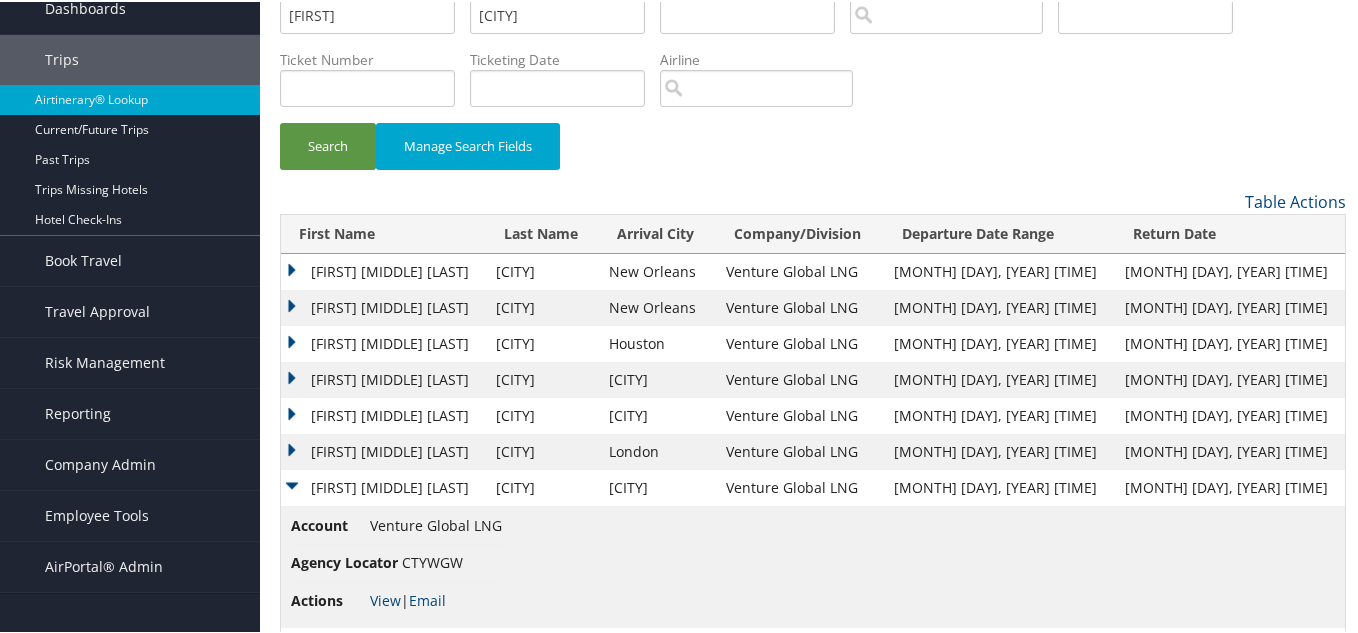 click on "CTYWGW" at bounding box center [432, 560] 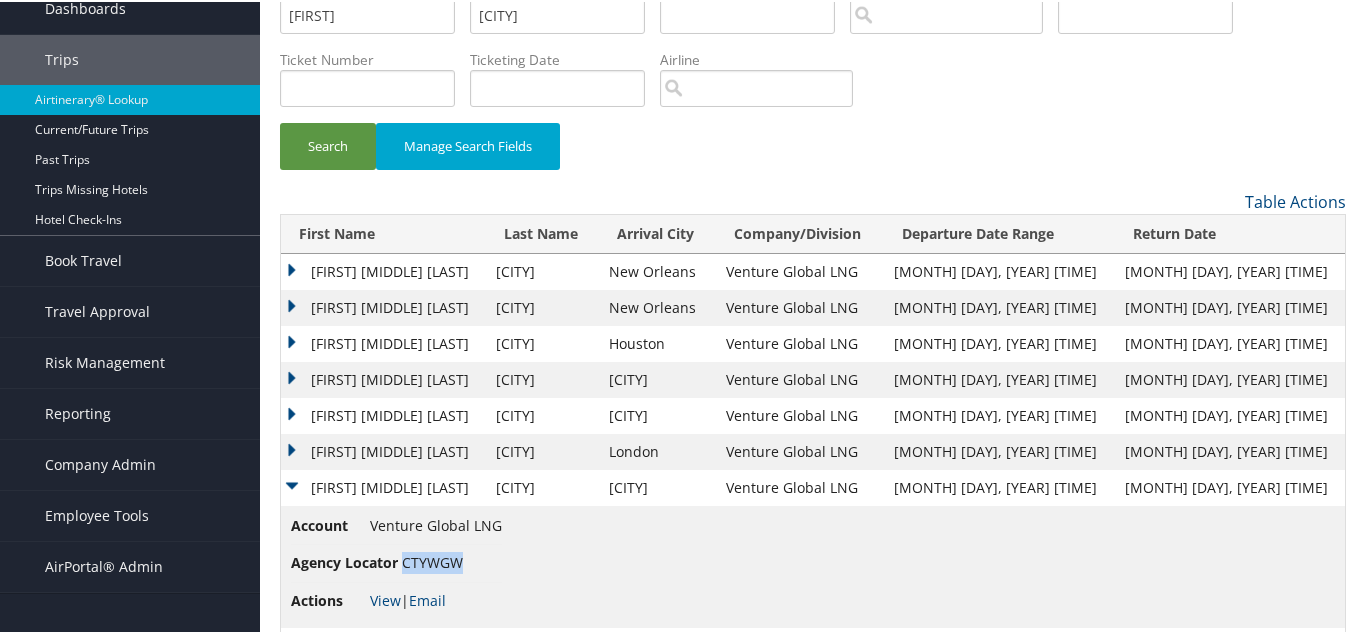 click on "CTYWGW" at bounding box center (432, 560) 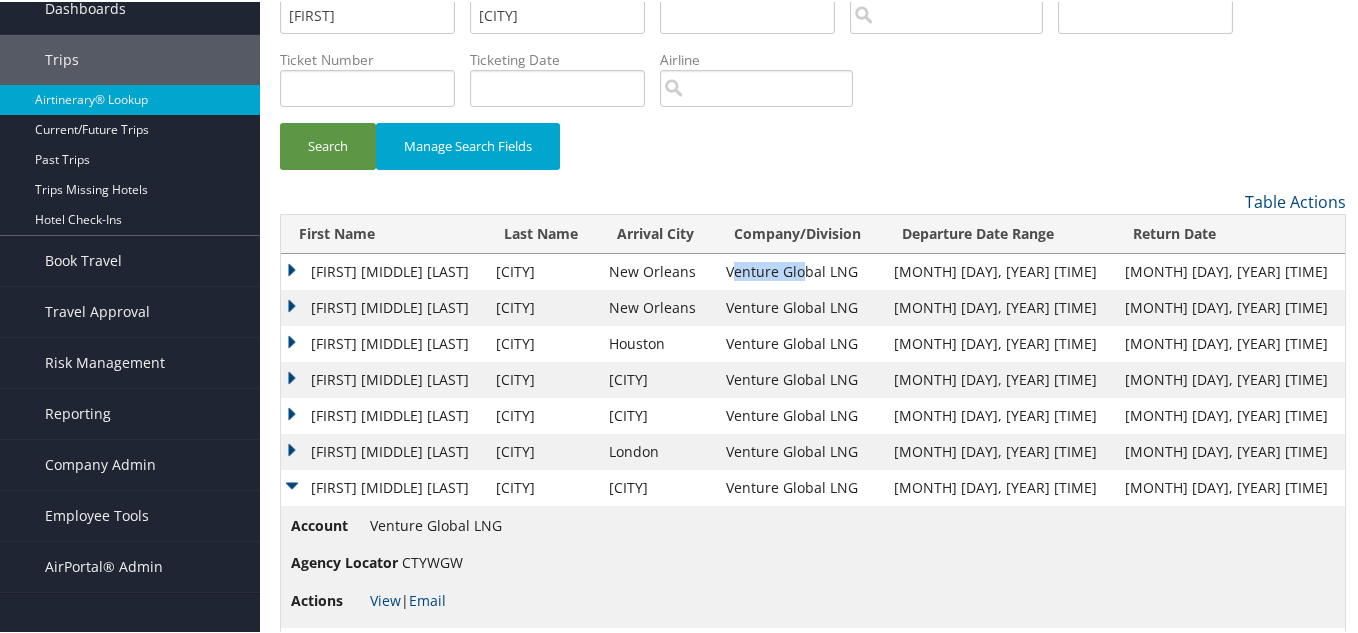 drag, startPoint x: 779, startPoint y: 264, endPoint x: 847, endPoint y: 263, distance: 68.007355 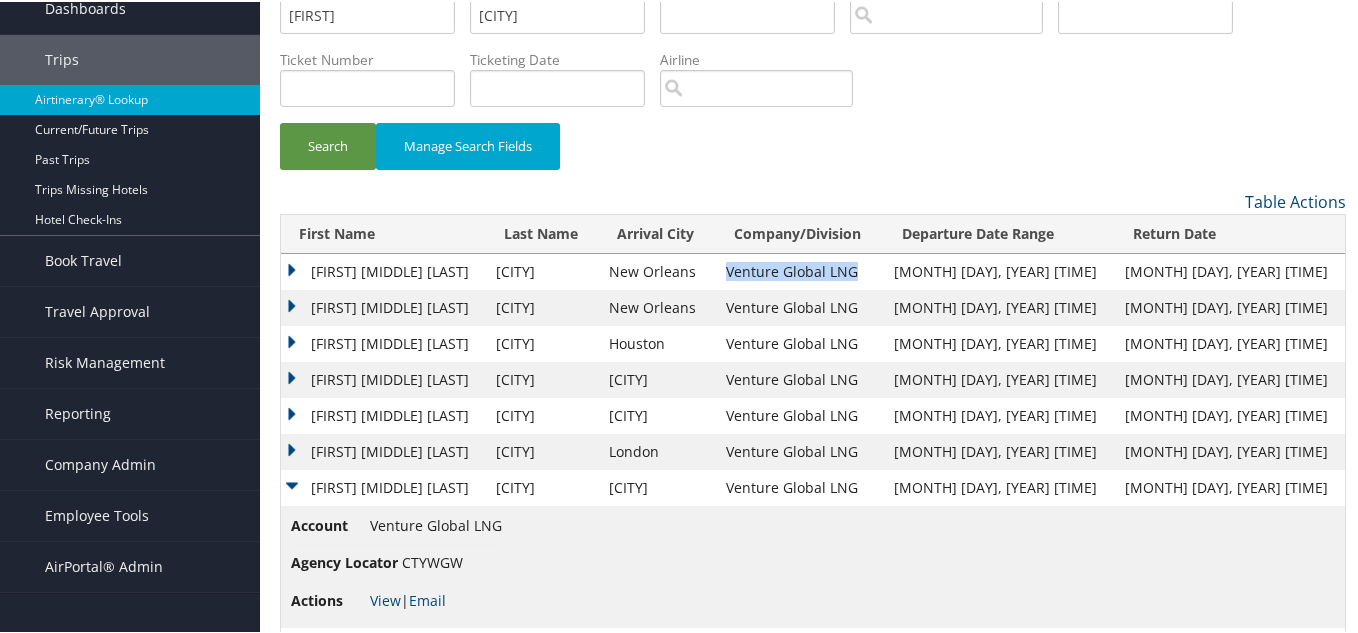 drag, startPoint x: 778, startPoint y: 264, endPoint x: 907, endPoint y: 263, distance: 129.00388 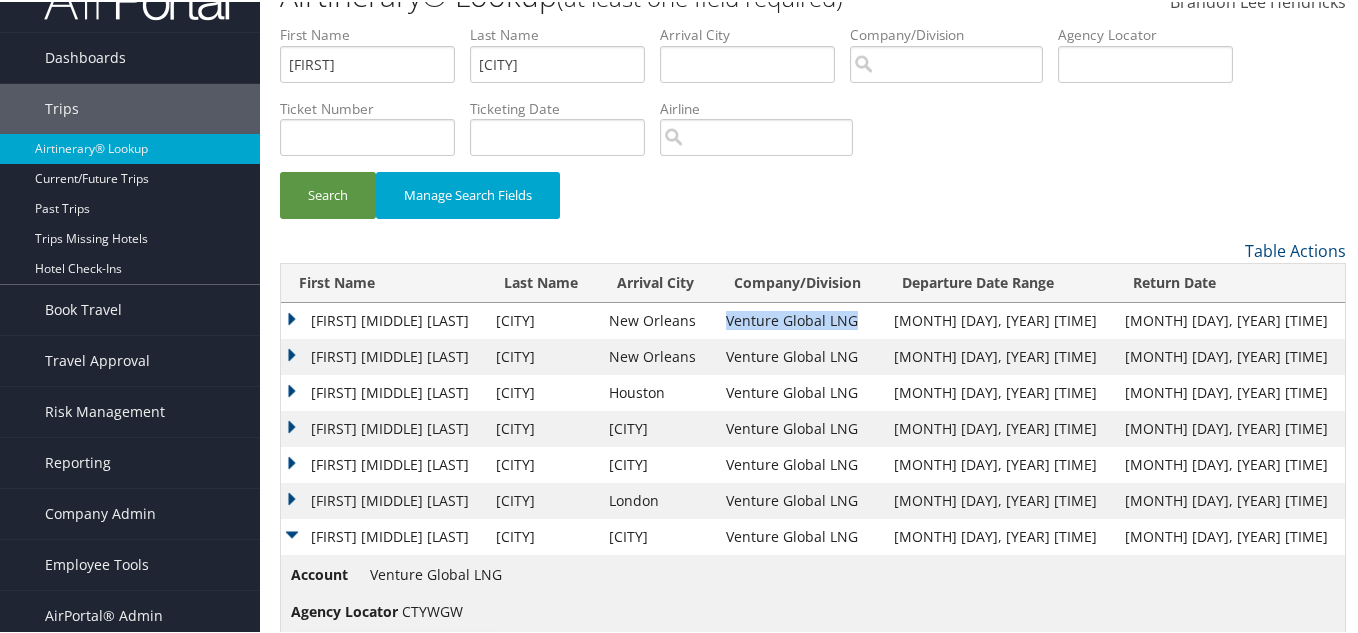 scroll, scrollTop: 0, scrollLeft: 0, axis: both 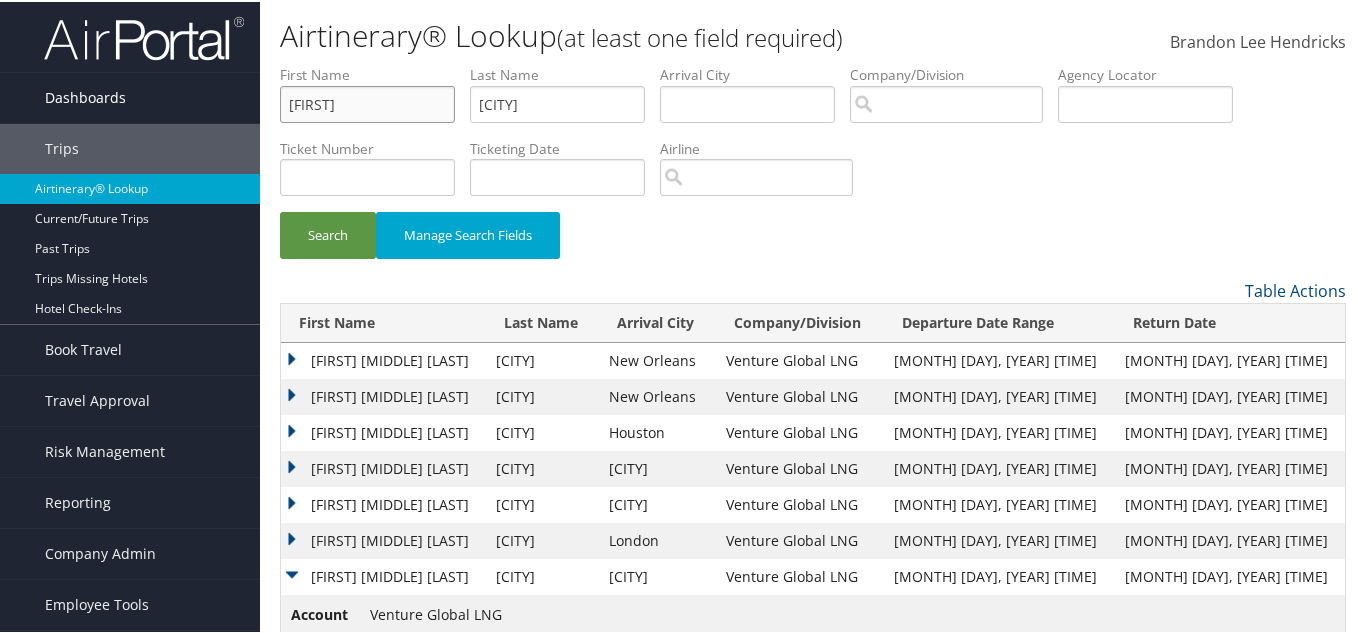 drag, startPoint x: 384, startPoint y: 107, endPoint x: 195, endPoint y: 107, distance: 189 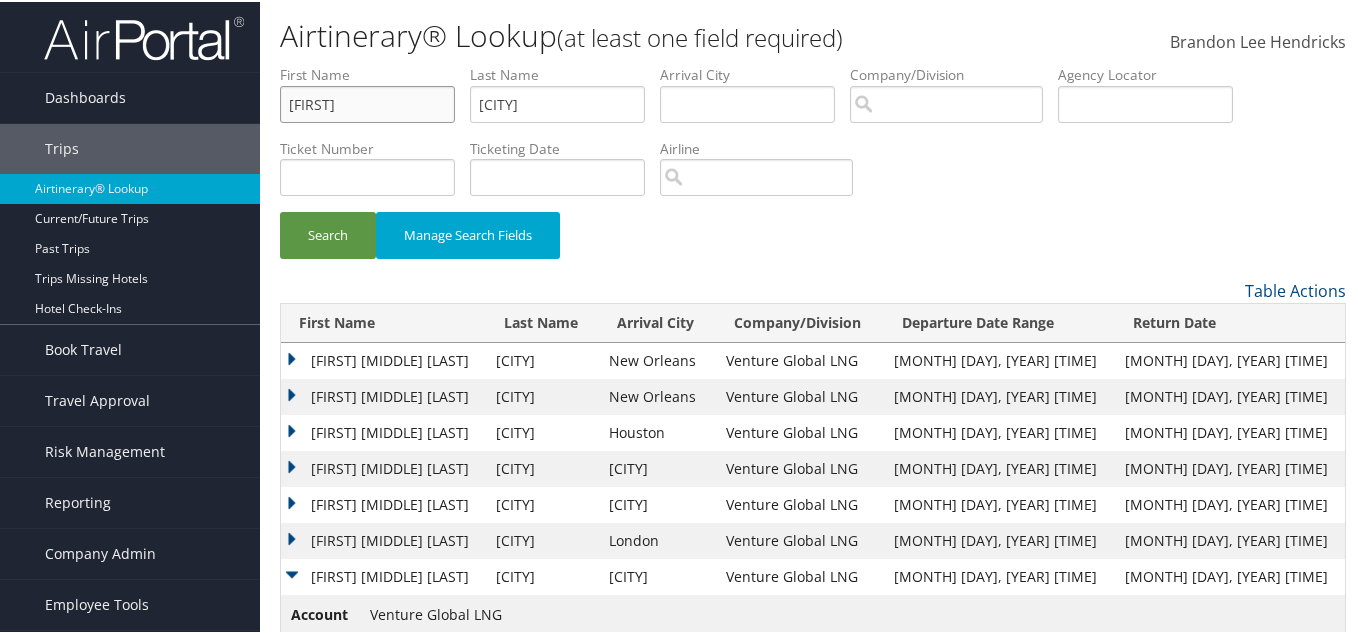 paste on "CTYWGW" 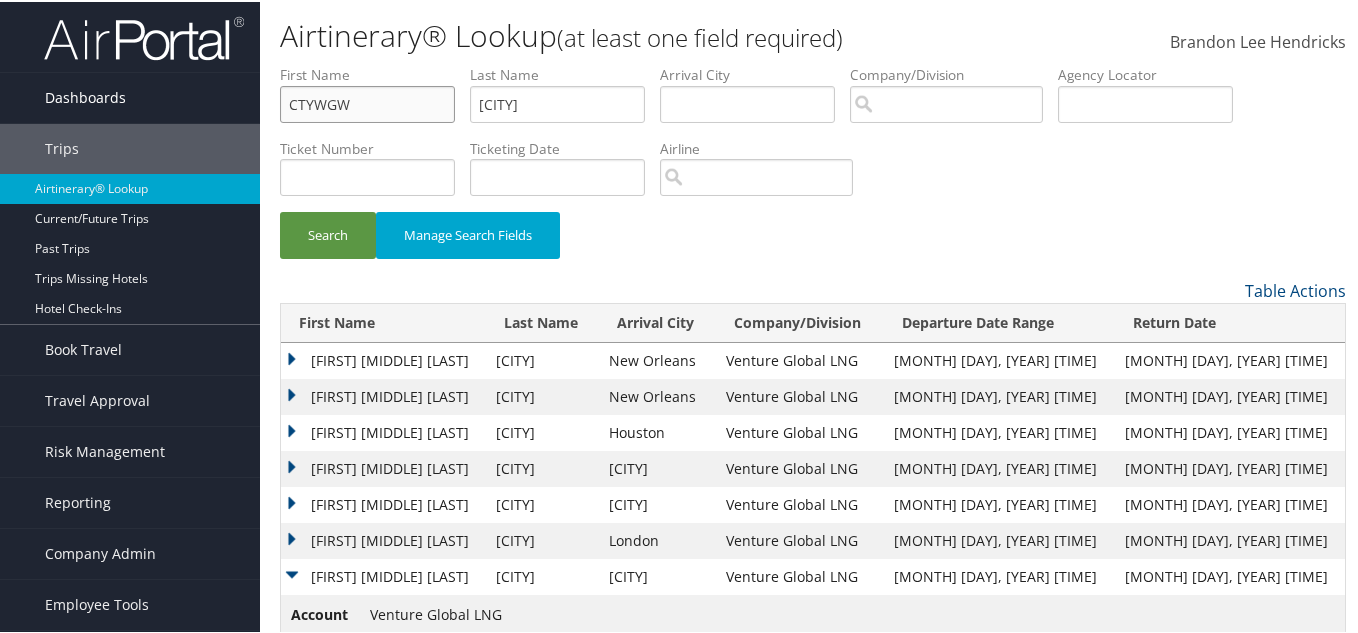 drag, startPoint x: 285, startPoint y: 108, endPoint x: 220, endPoint y: 108, distance: 65 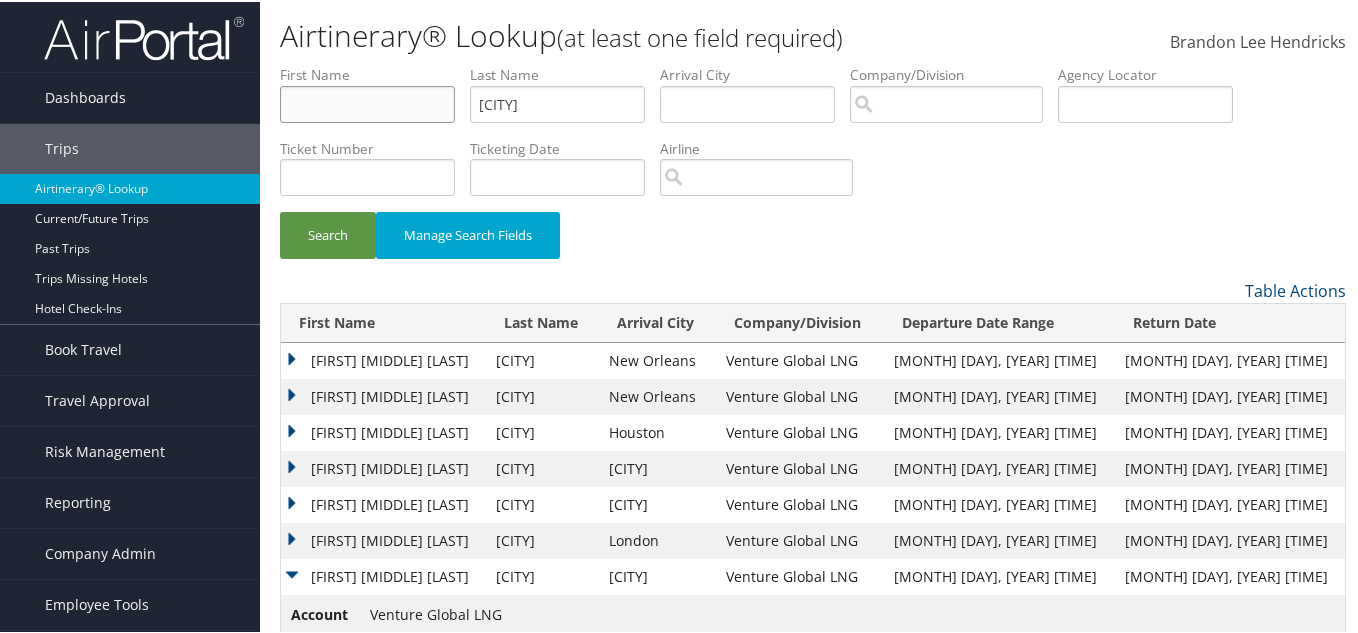 click at bounding box center (367, 102) 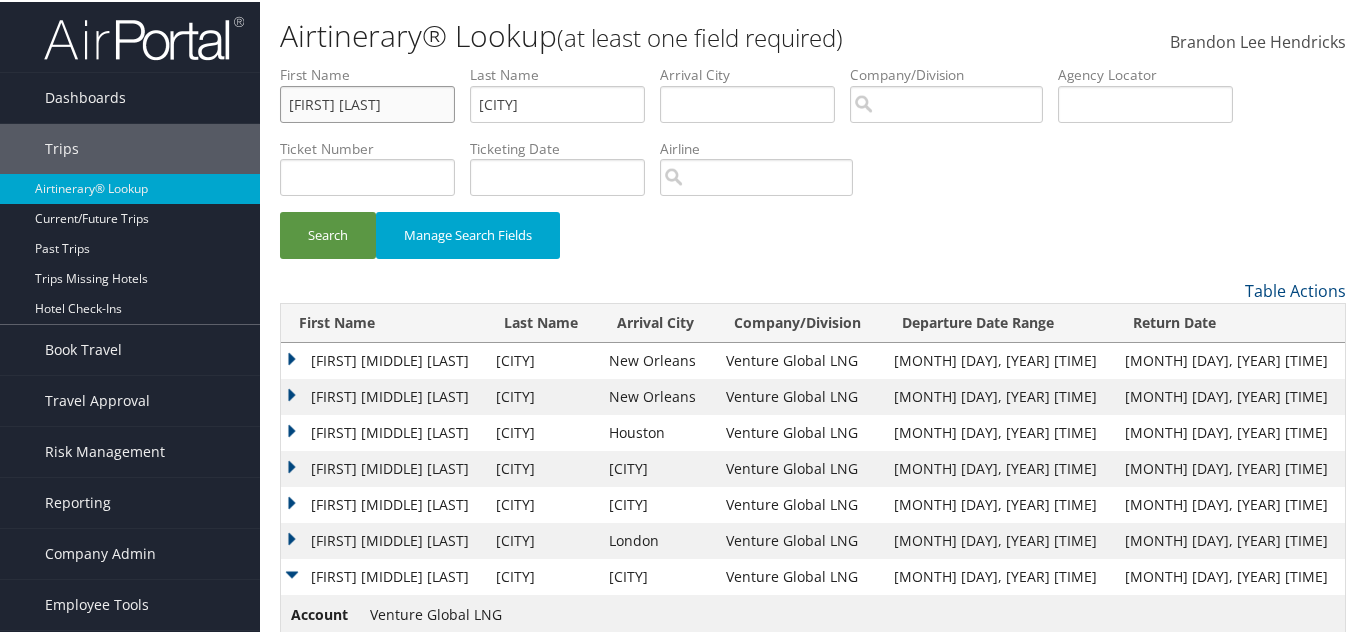 click on "Alexandra Carrion" at bounding box center (367, 102) 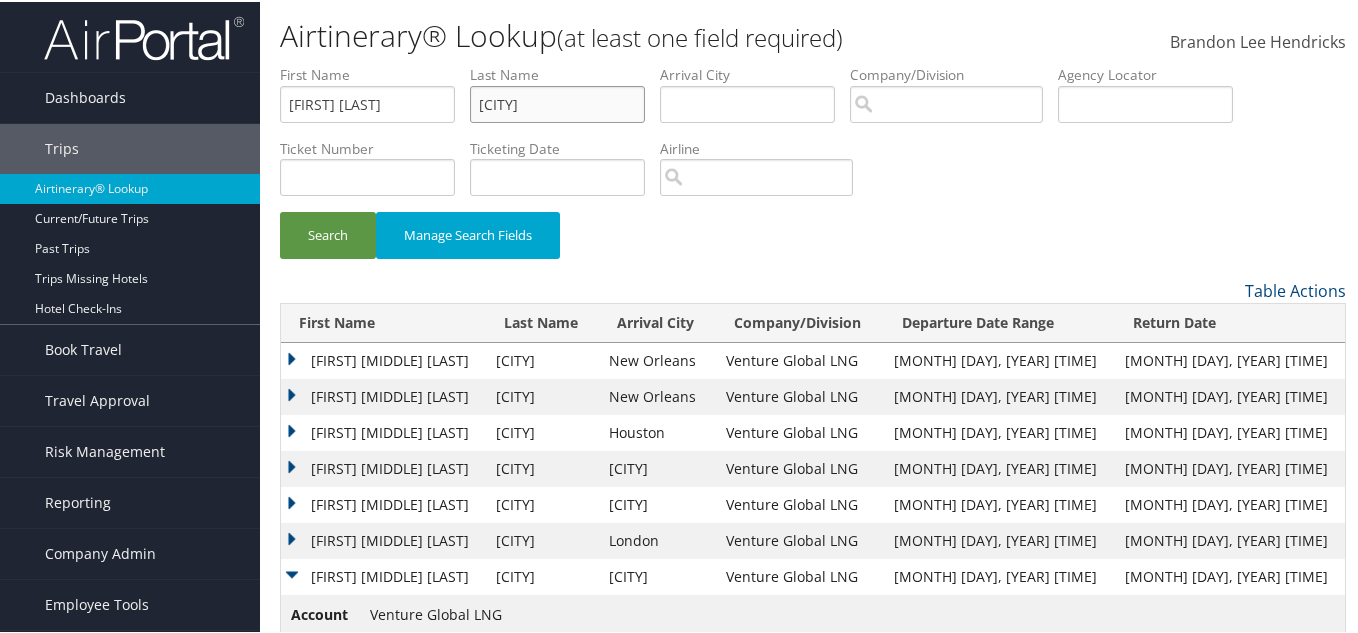 click on "Brighton" at bounding box center (557, 102) 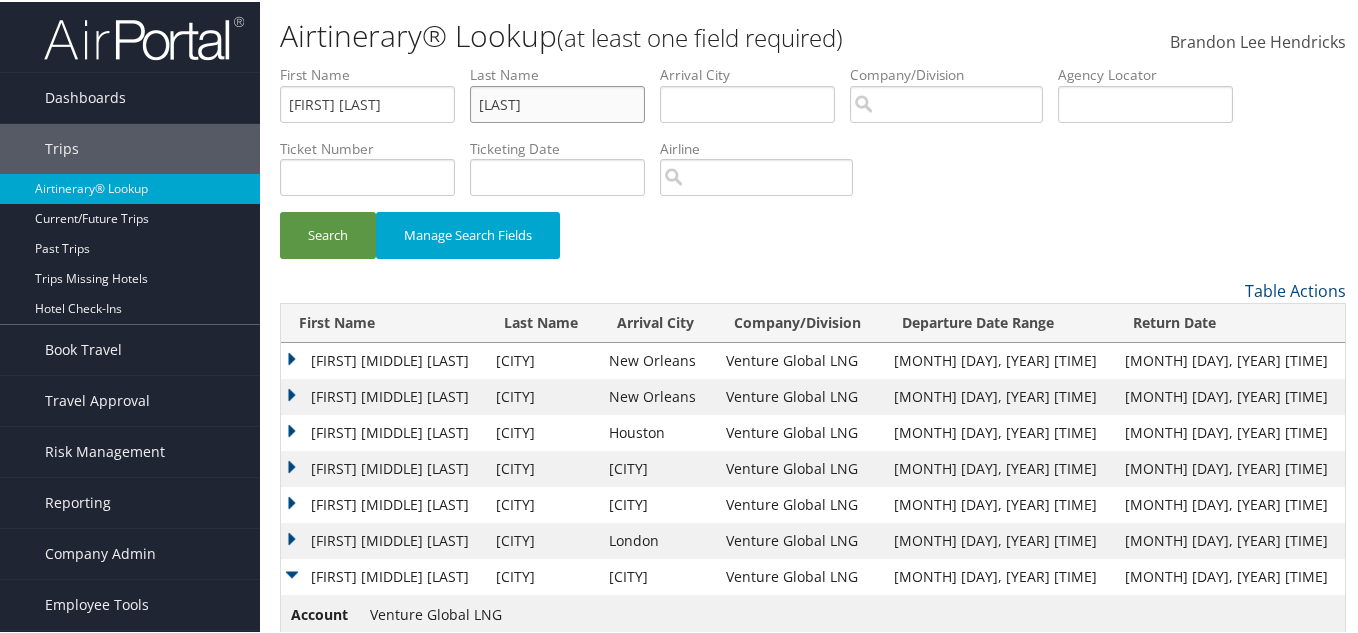 type on "Carrion" 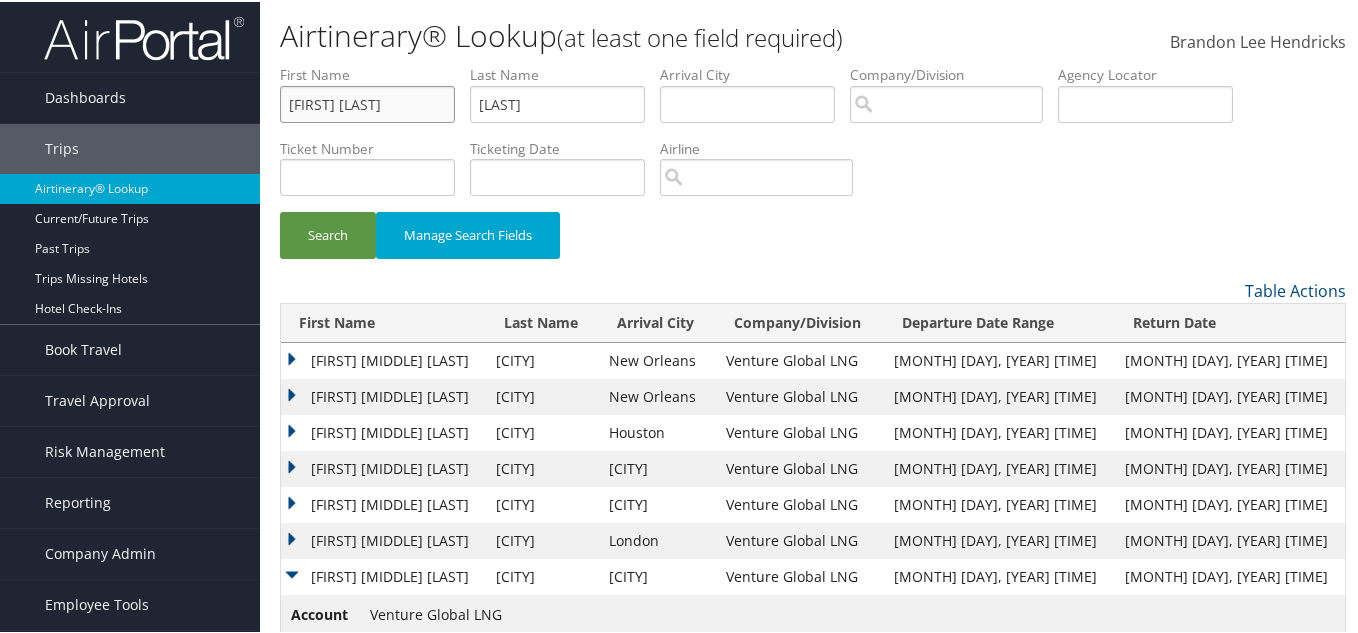 click on "Alexandra Carrion" at bounding box center [367, 102] 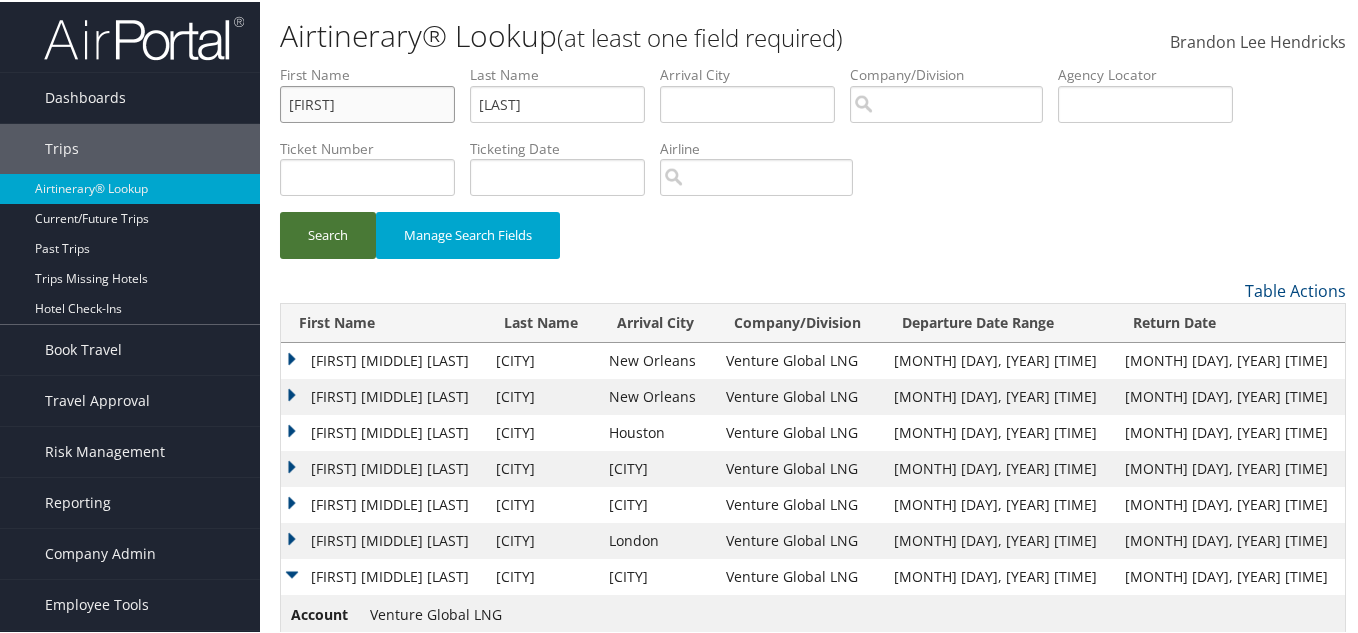 type on "Alexandra" 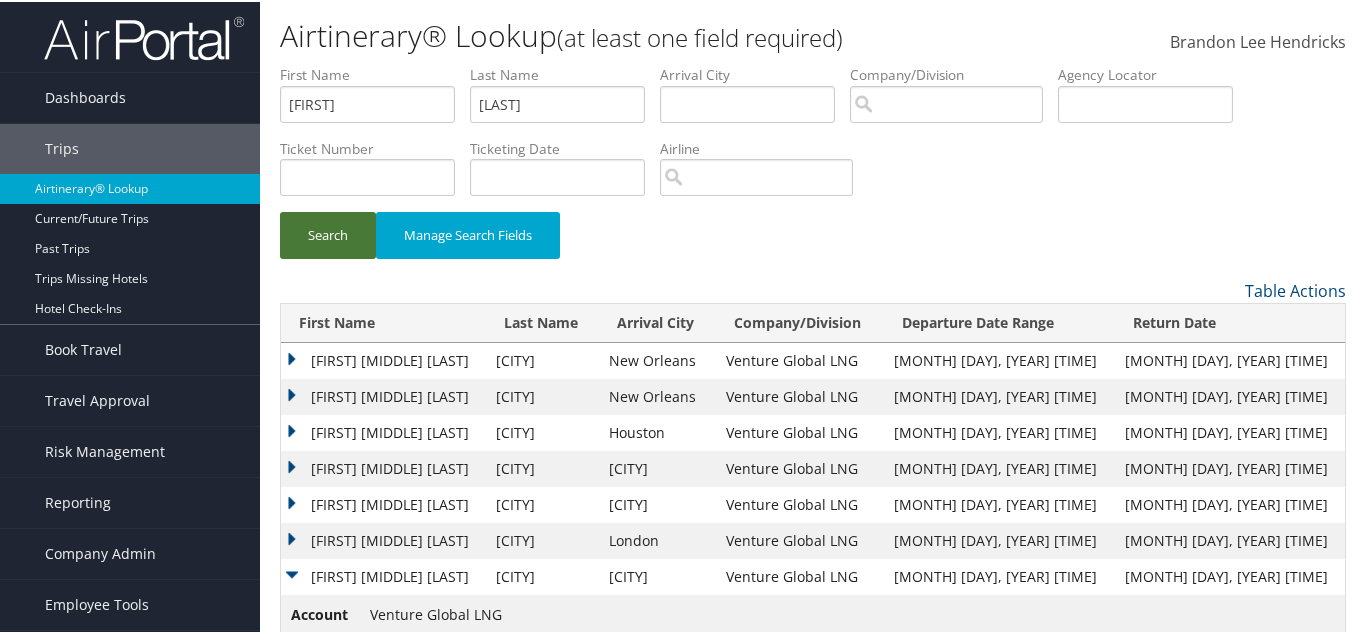 click on "Search" at bounding box center (328, 233) 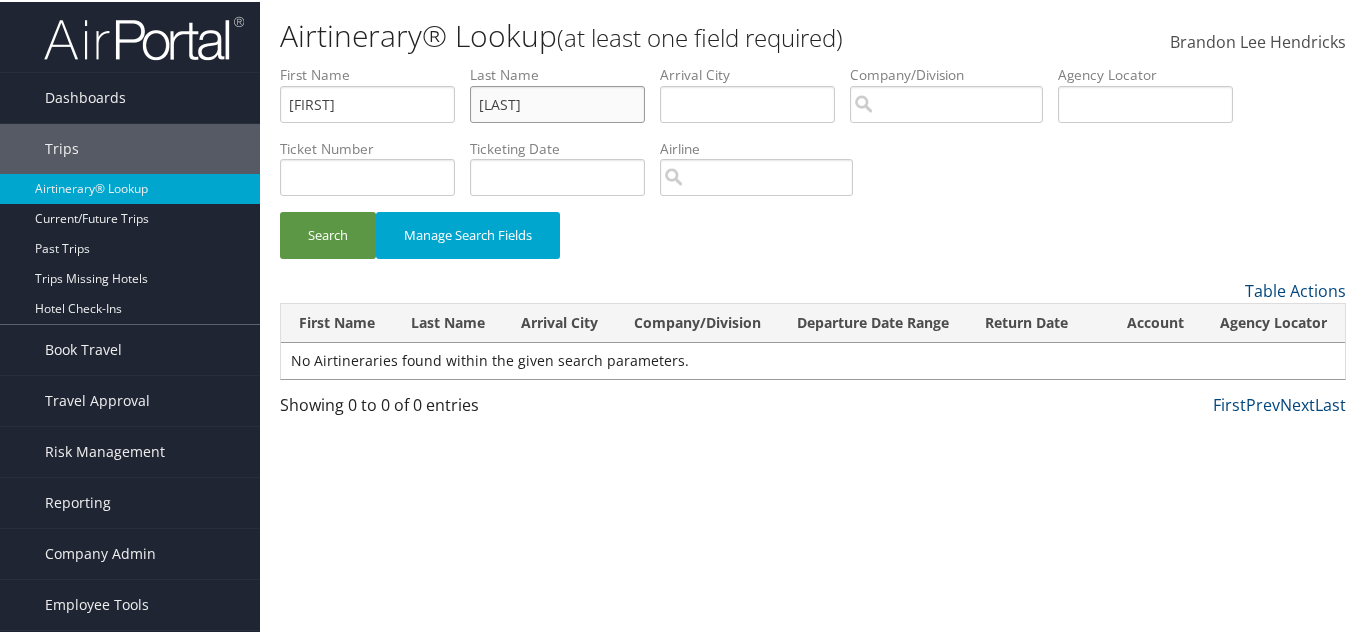 click on "Carrion" at bounding box center (557, 102) 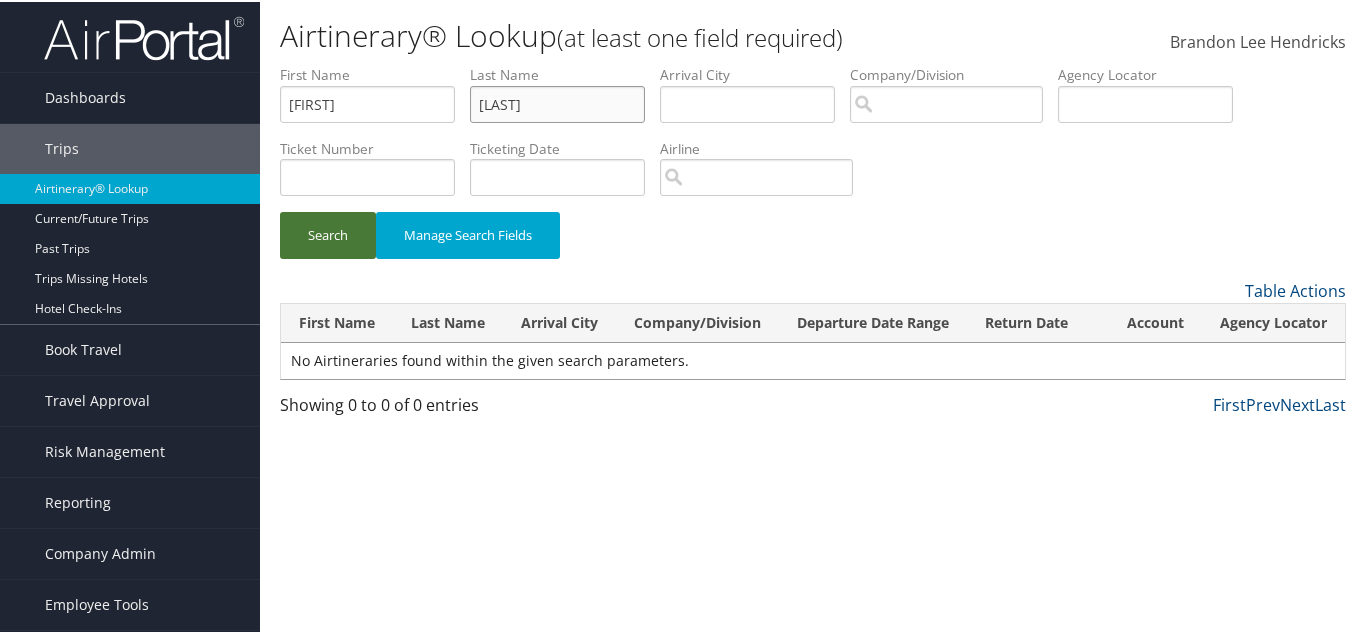 type on "Carrion" 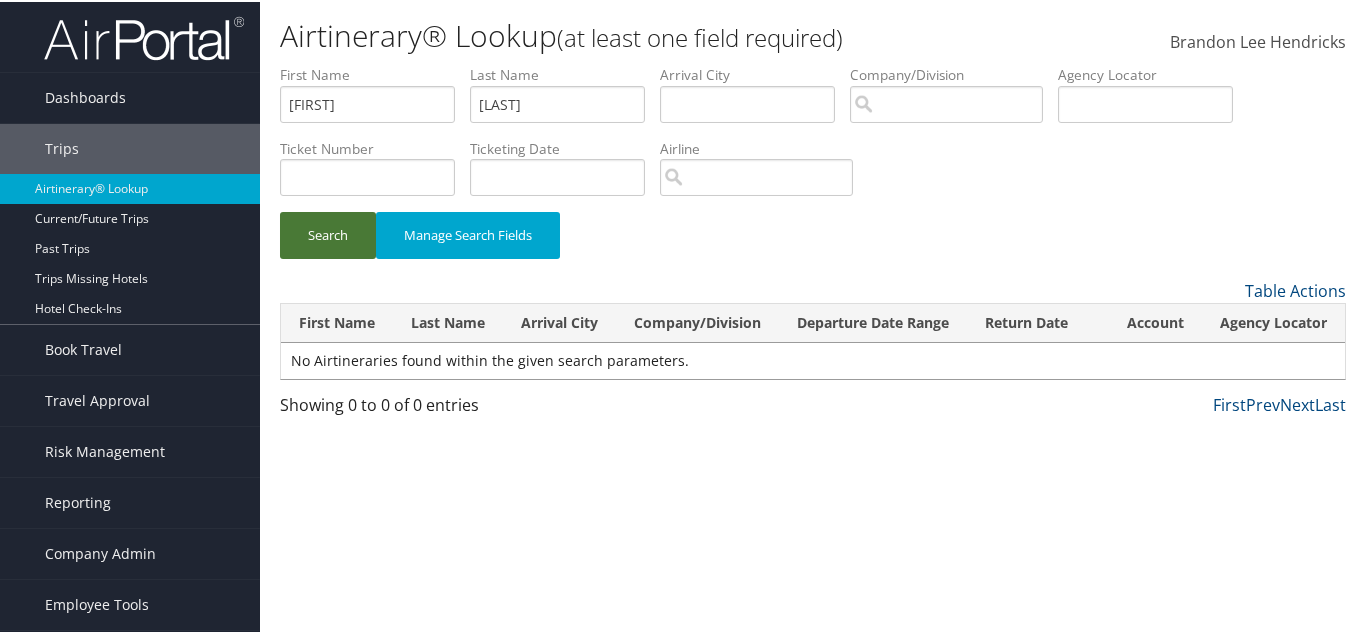 click on "Search" at bounding box center (328, 233) 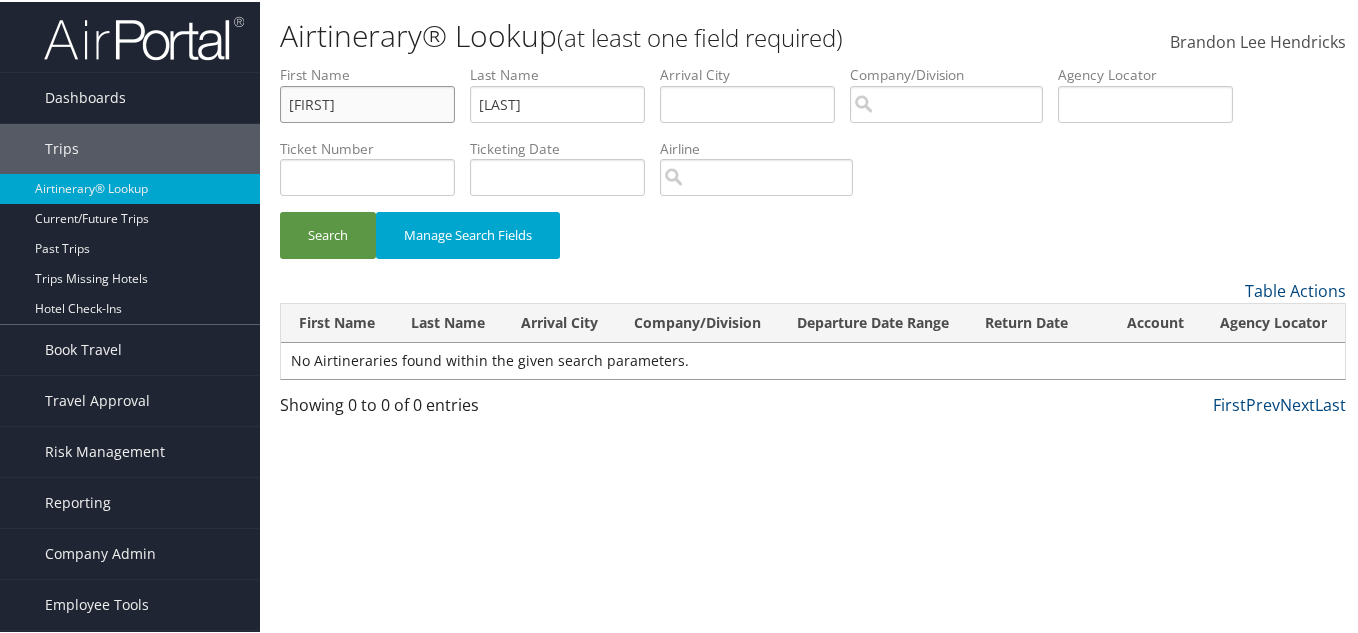 click on "Alexandra" at bounding box center (367, 102) 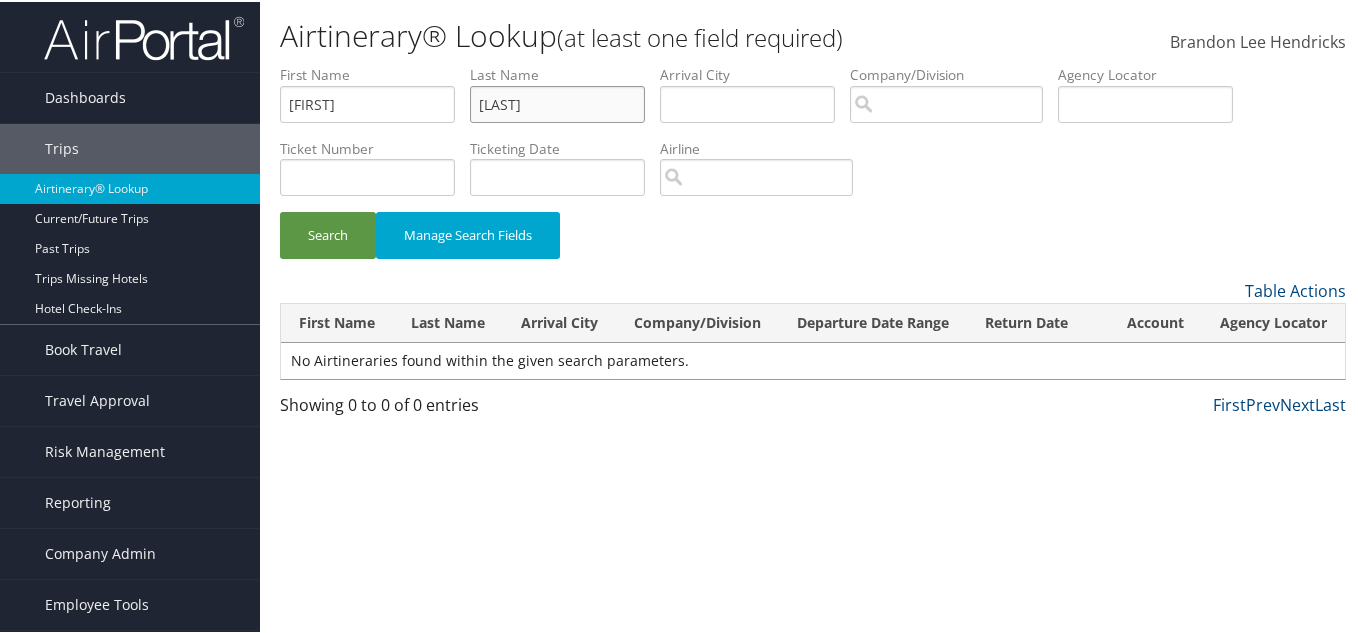 drag, startPoint x: 563, startPoint y: 100, endPoint x: 314, endPoint y: 109, distance: 249.1626 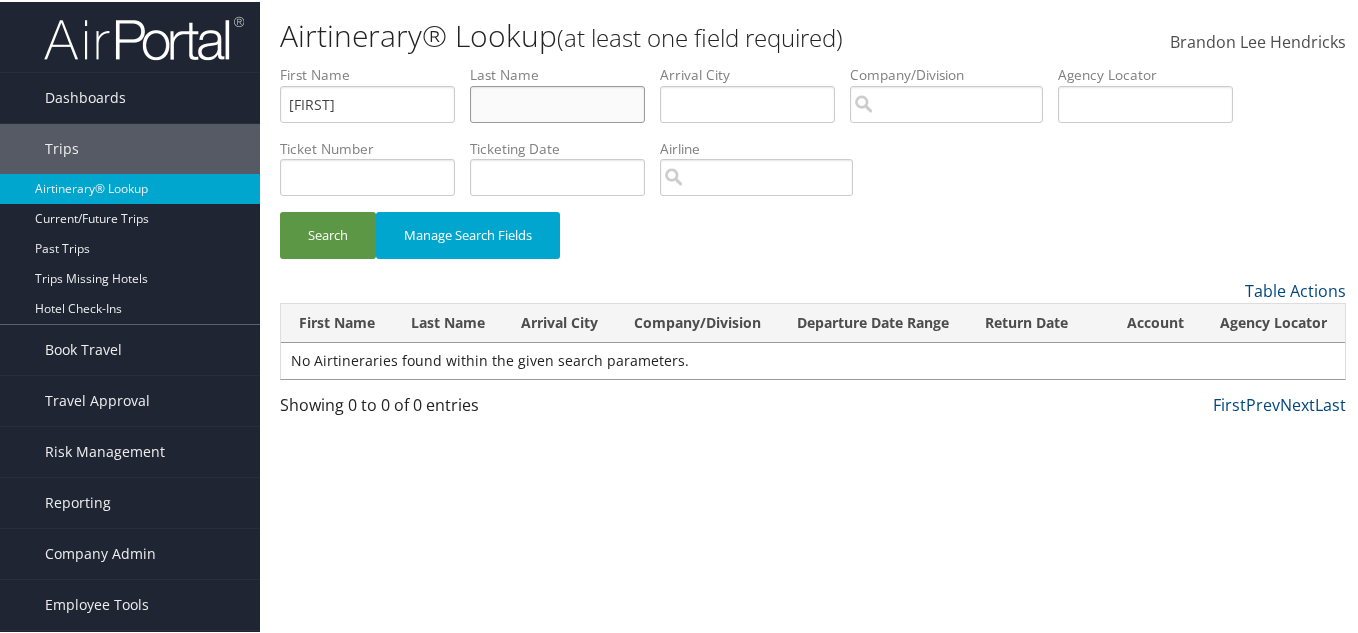 type 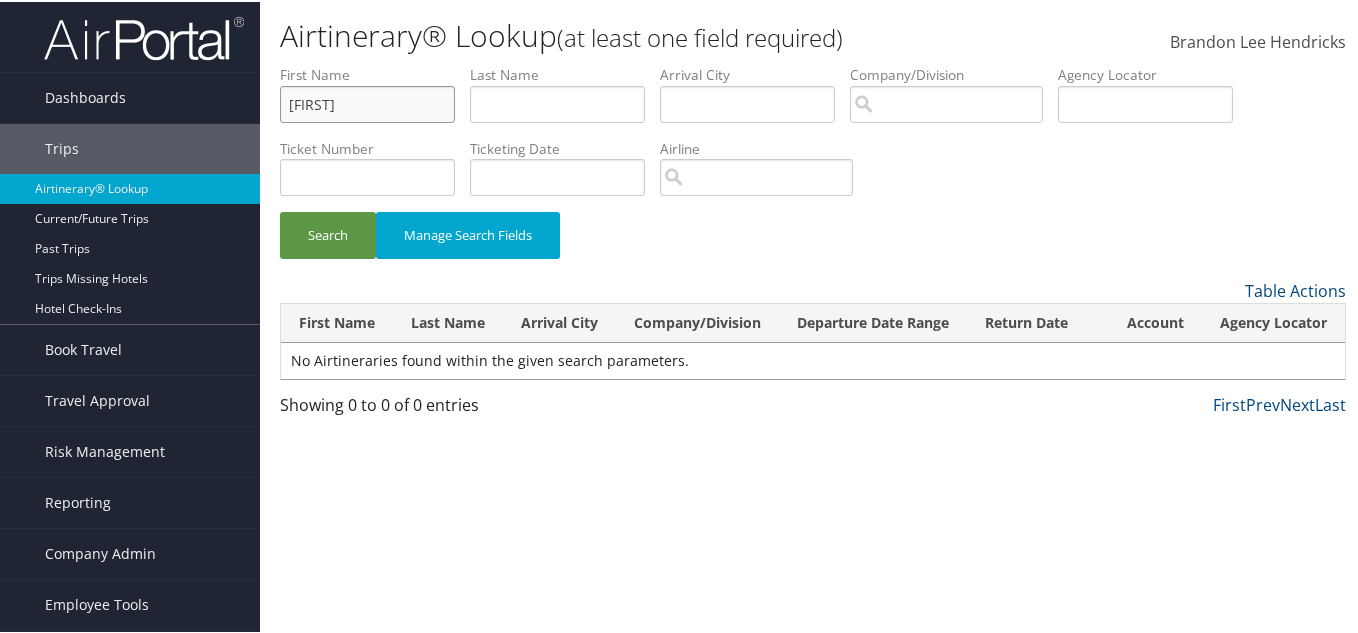 drag, startPoint x: 314, startPoint y: 115, endPoint x: 297, endPoint y: 119, distance: 17.464249 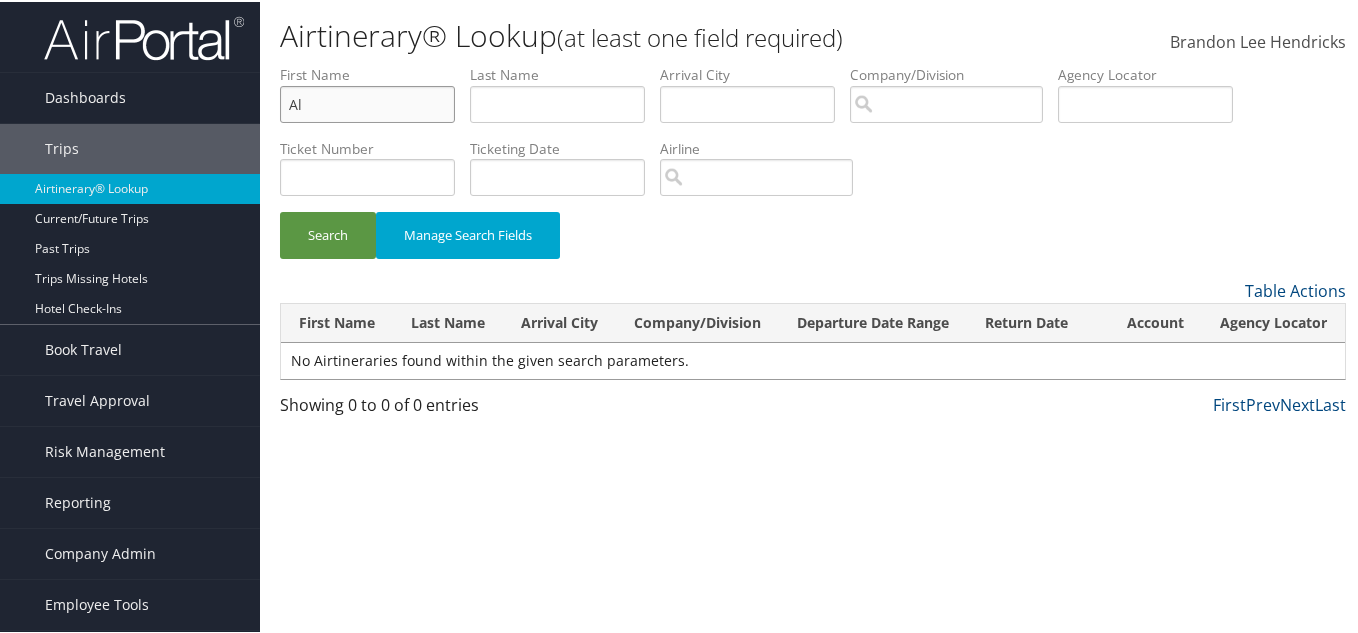 drag, startPoint x: 308, startPoint y: 104, endPoint x: 279, endPoint y: 106, distance: 29.068884 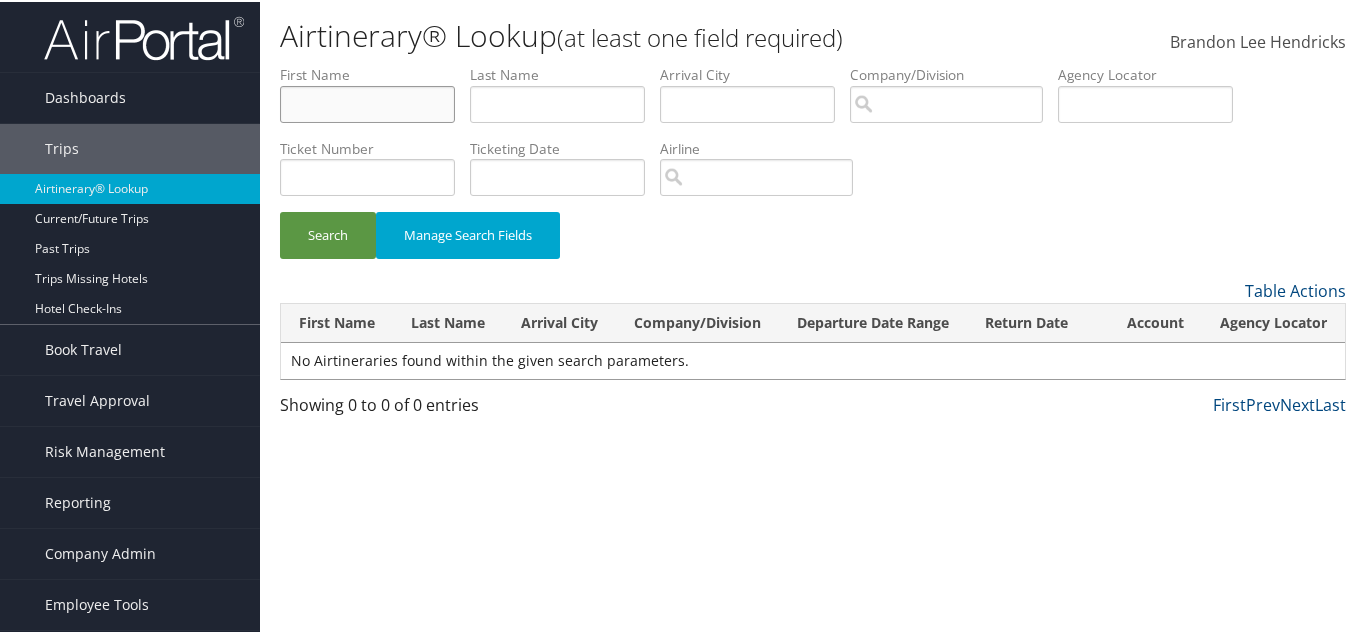 type 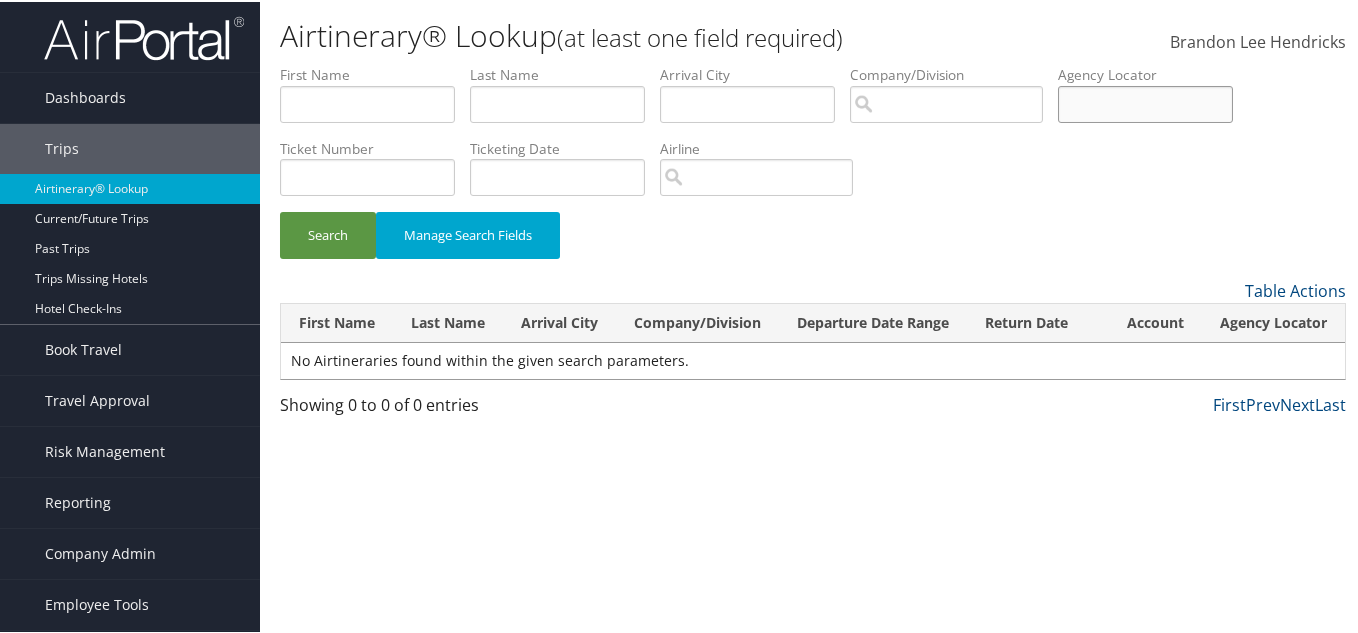 click at bounding box center (1145, 102) 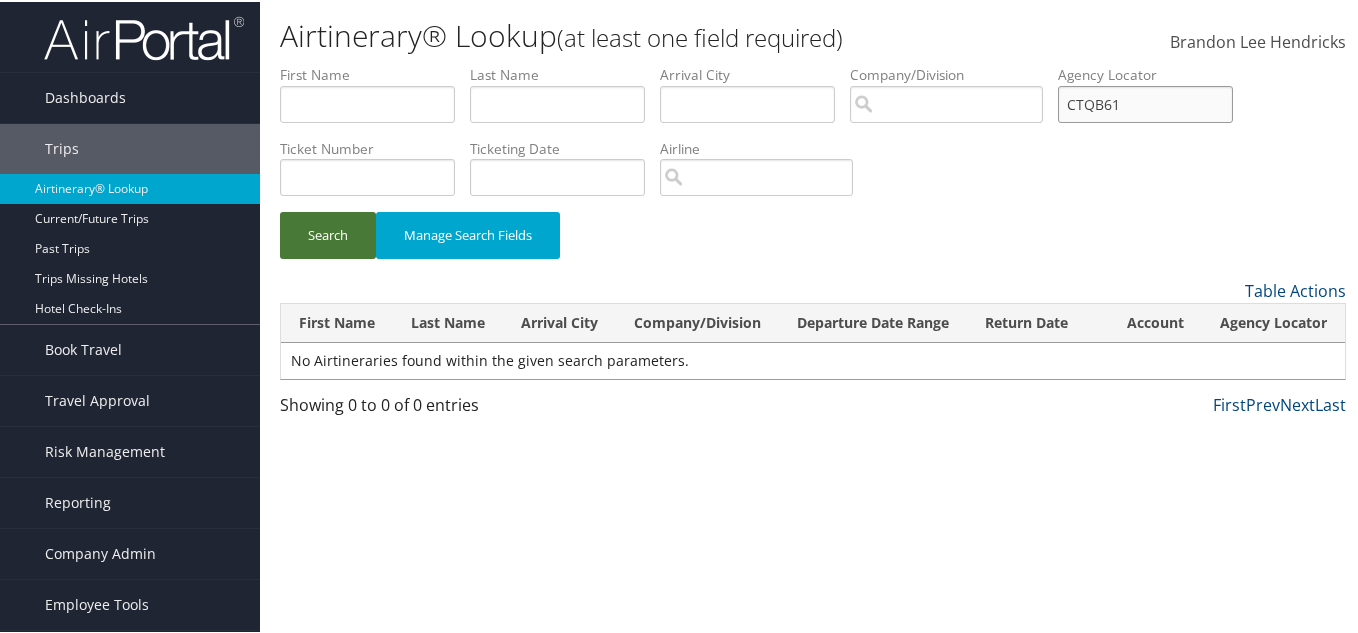 type on "CTQB61" 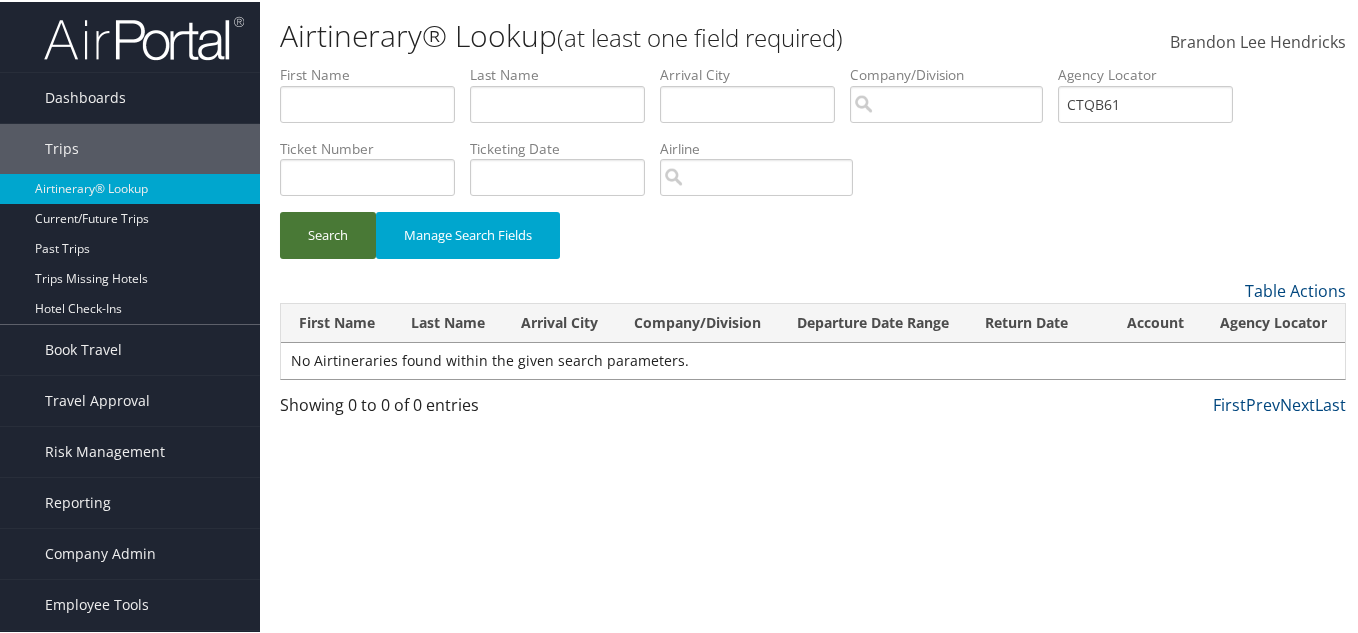 click on "Search" at bounding box center (328, 233) 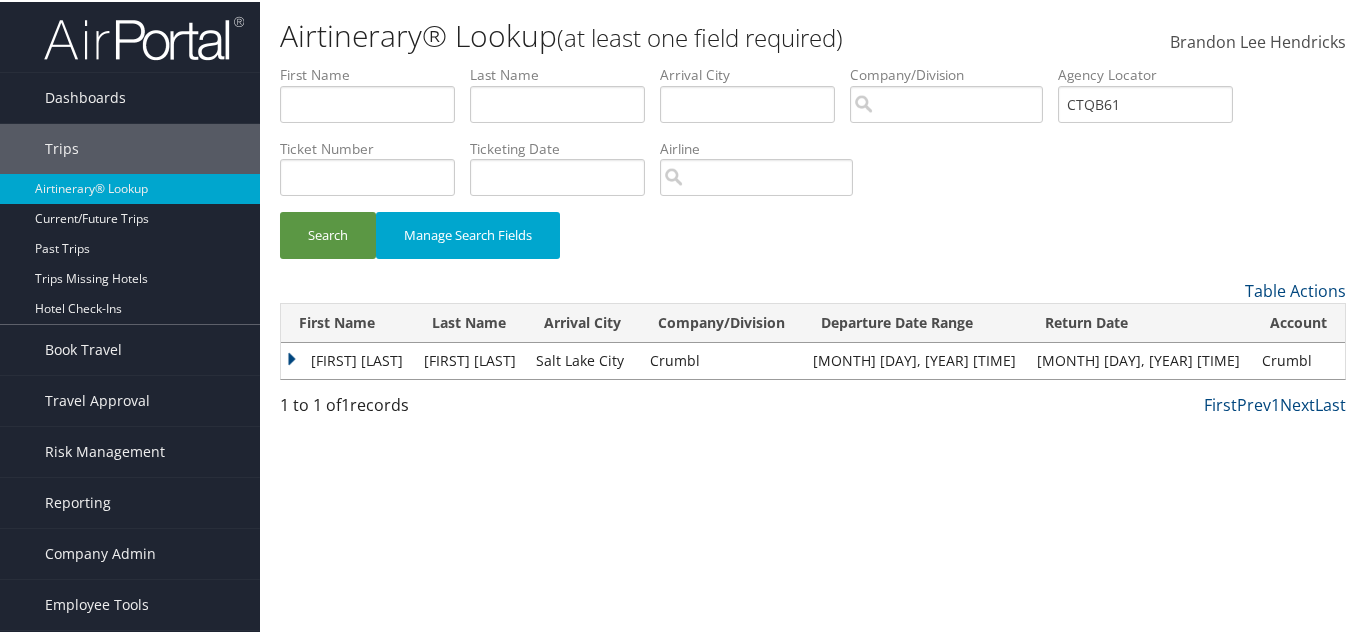 click on "ALEXANDRA LEE" at bounding box center [347, 359] 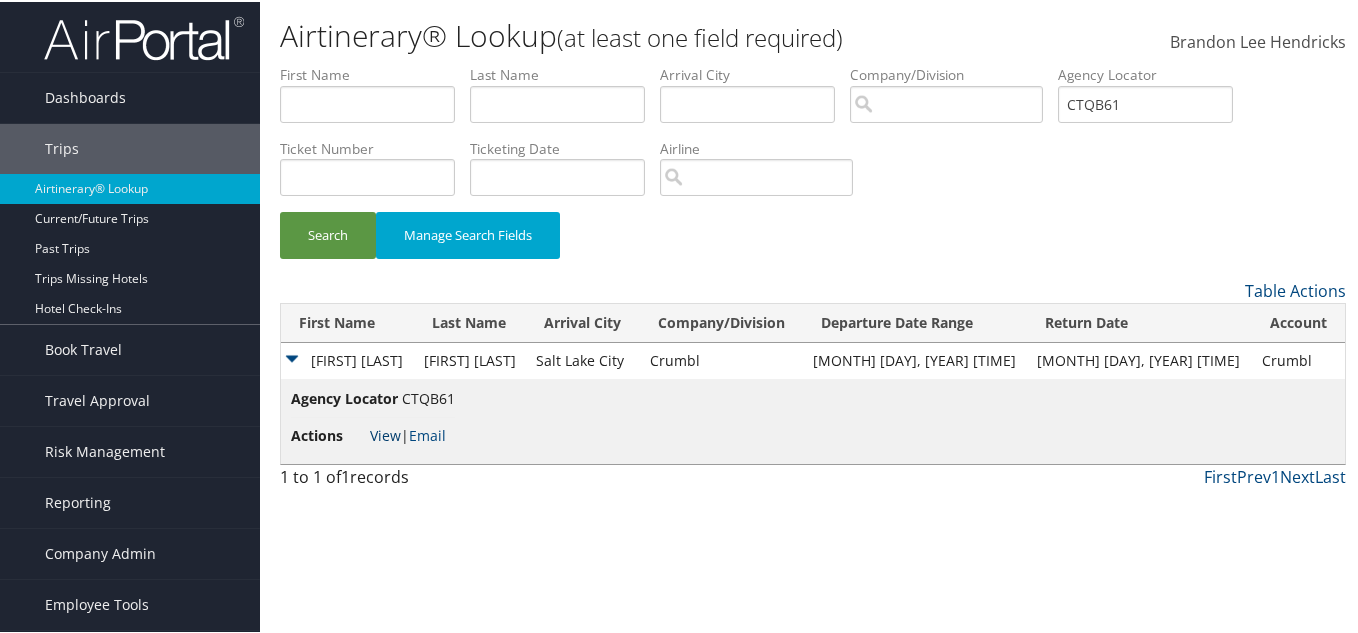 click on "View" at bounding box center (385, 433) 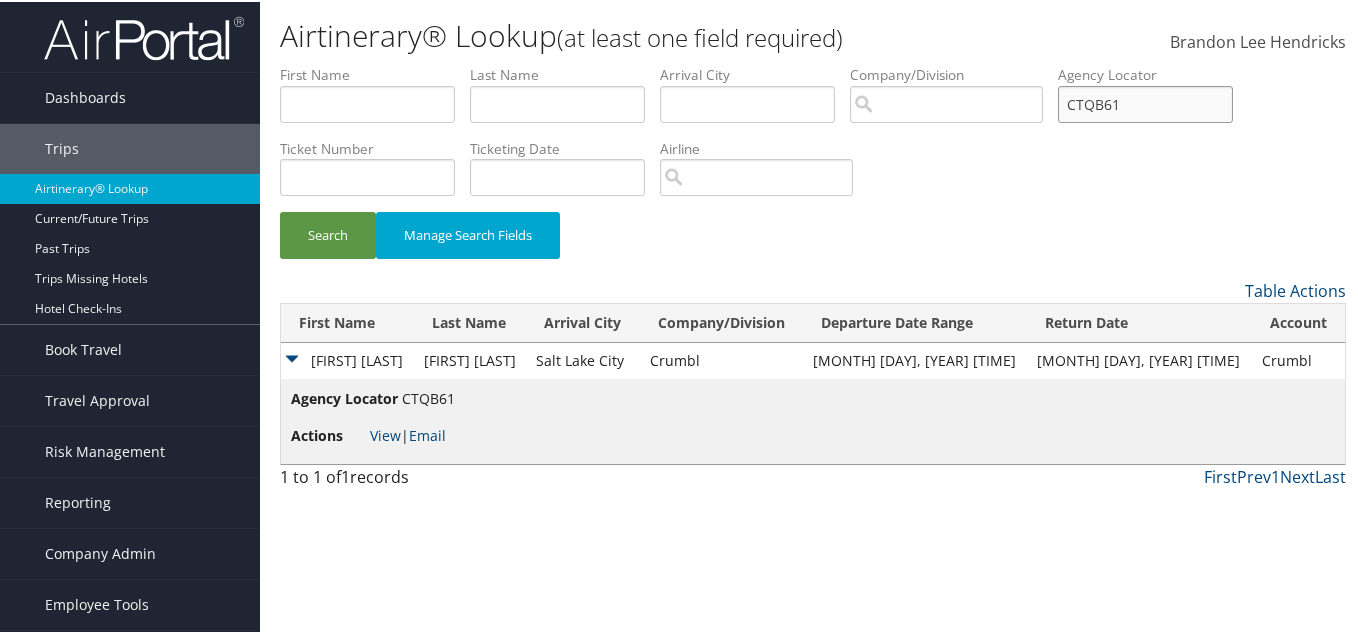 click on "CTQB61" at bounding box center [1145, 102] 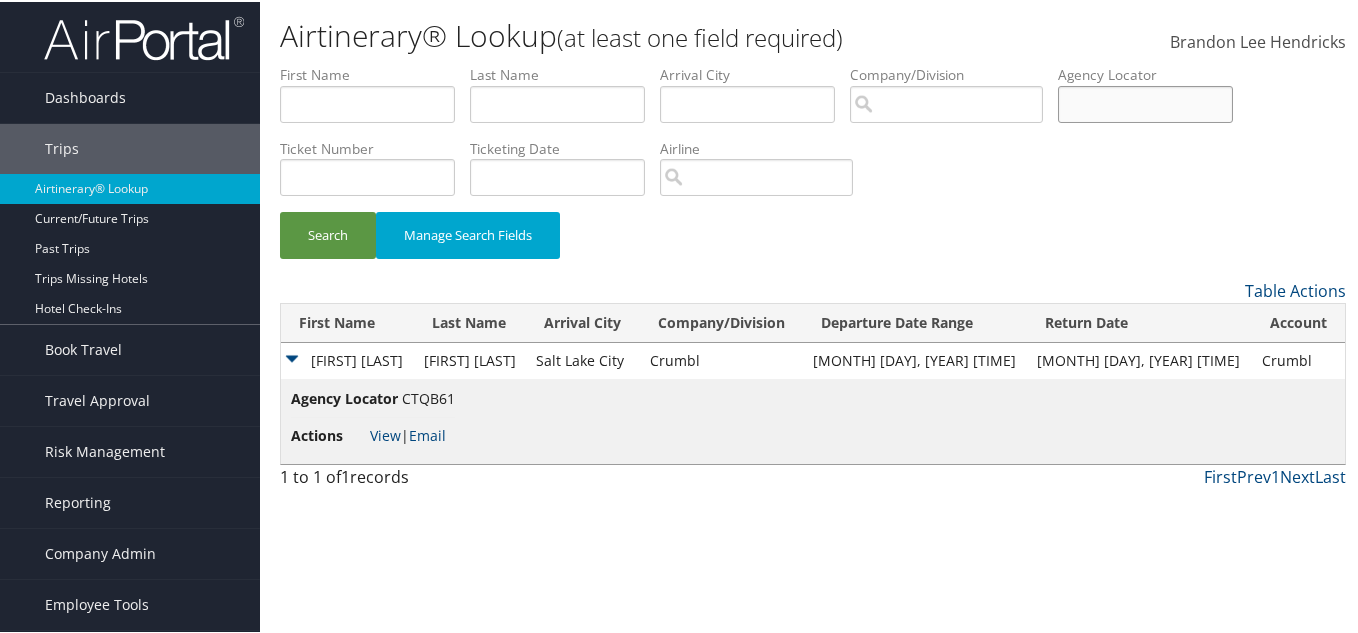 type 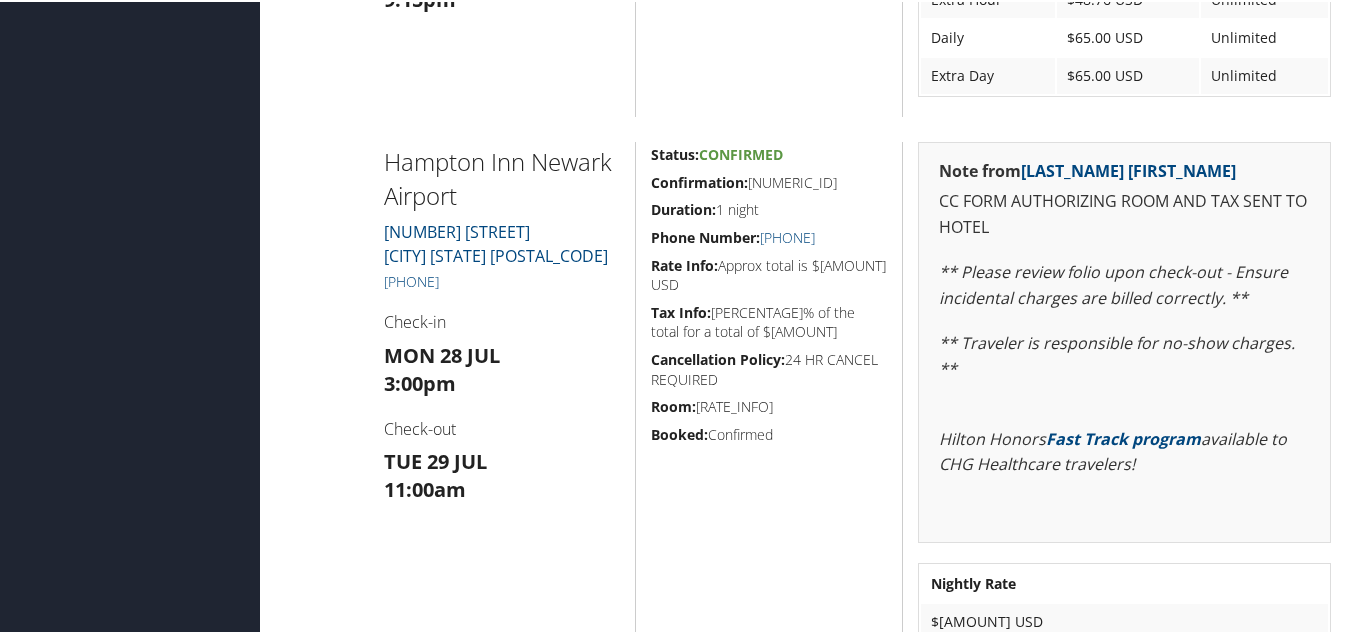scroll, scrollTop: 1267, scrollLeft: 0, axis: vertical 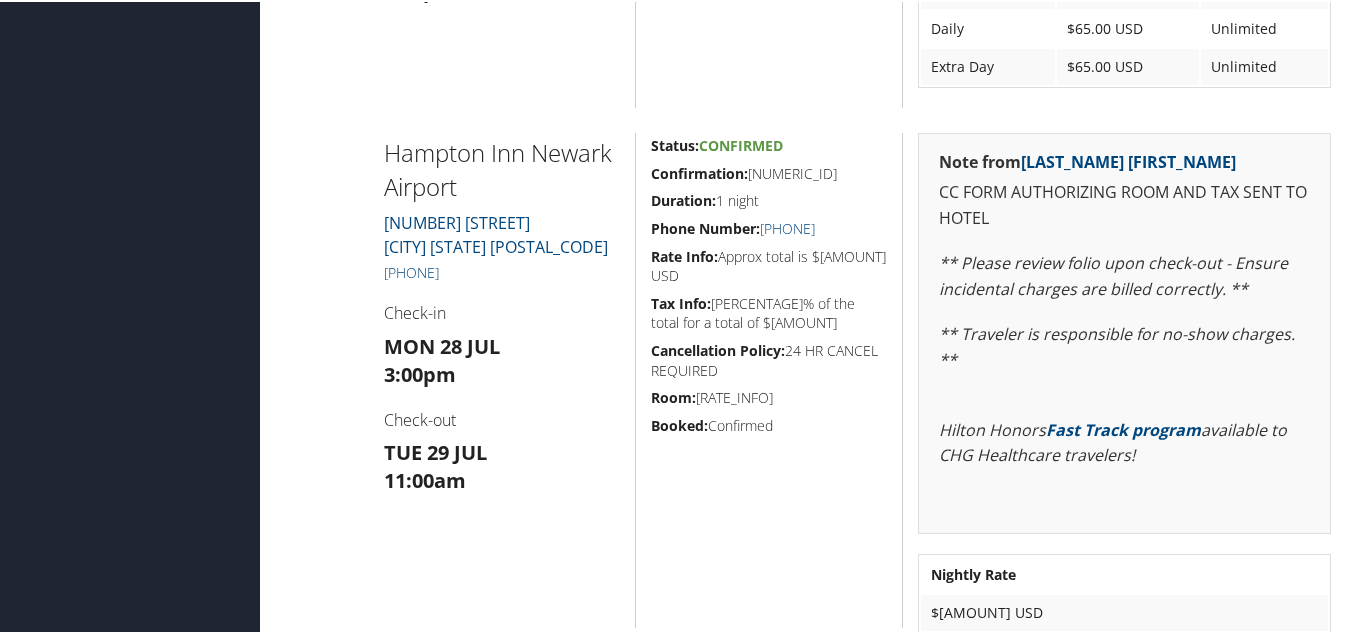 click on "Note from  [FIRST_NAME] [LAST_NAME]
CC FORM AUTHORIZING ROOM AND TAX SENT TO HOTEL
** Please review folio upon check-out - Ensure incidental charges are billed correctly. **
** Traveler is responsible for no-show charges. **
Hilton Honors  Fast Track program  available to CHG Healthcare travelers!
Nightly Rate
$[AMOUNT] USD" at bounding box center [1124, 378] 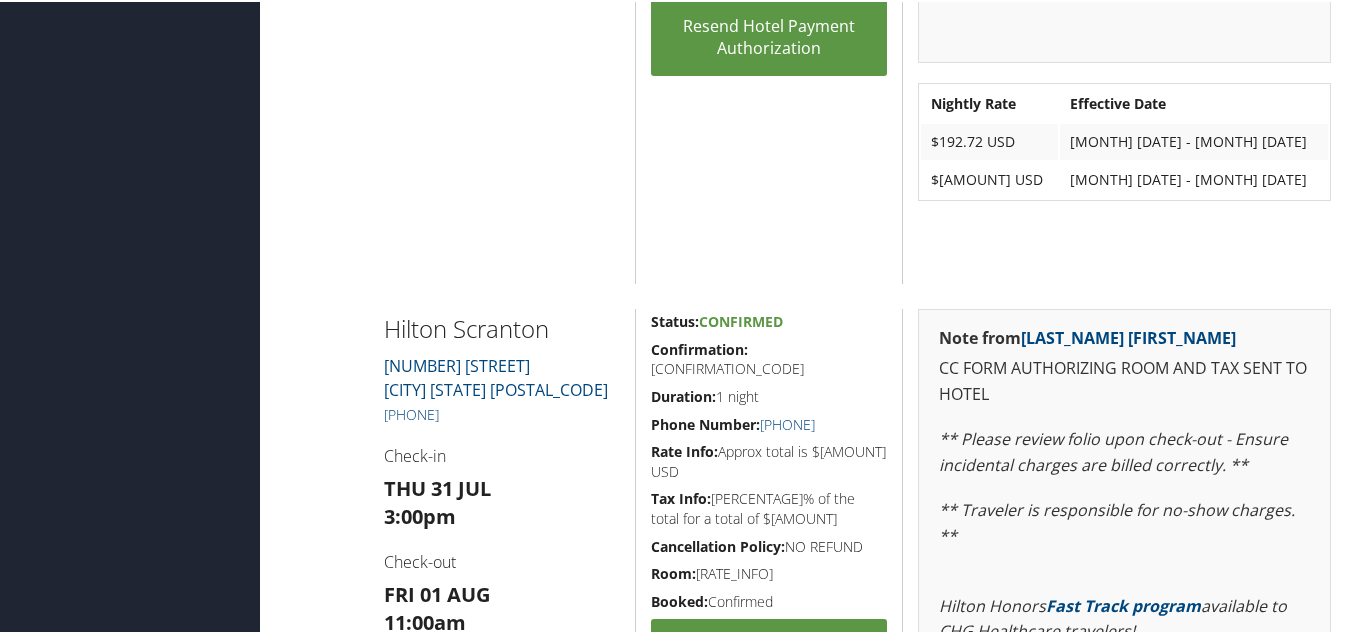 scroll, scrollTop: 2333, scrollLeft: 0, axis: vertical 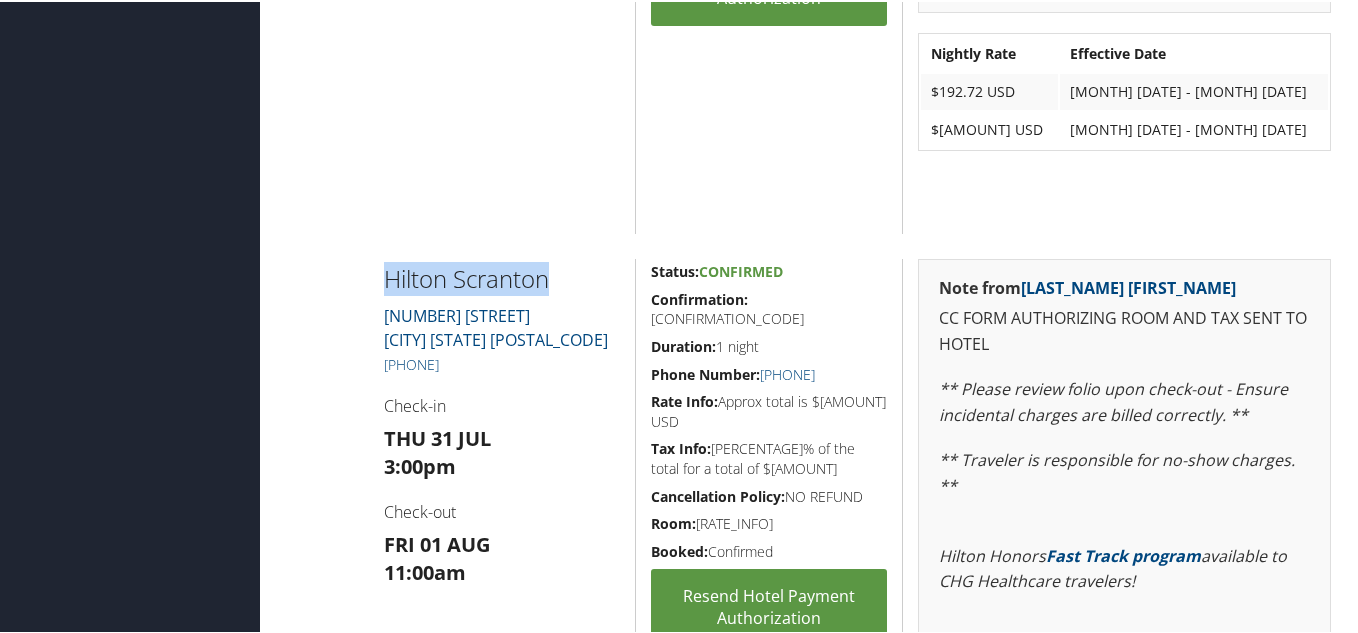 drag, startPoint x: 377, startPoint y: 231, endPoint x: 559, endPoint y: 231, distance: 182 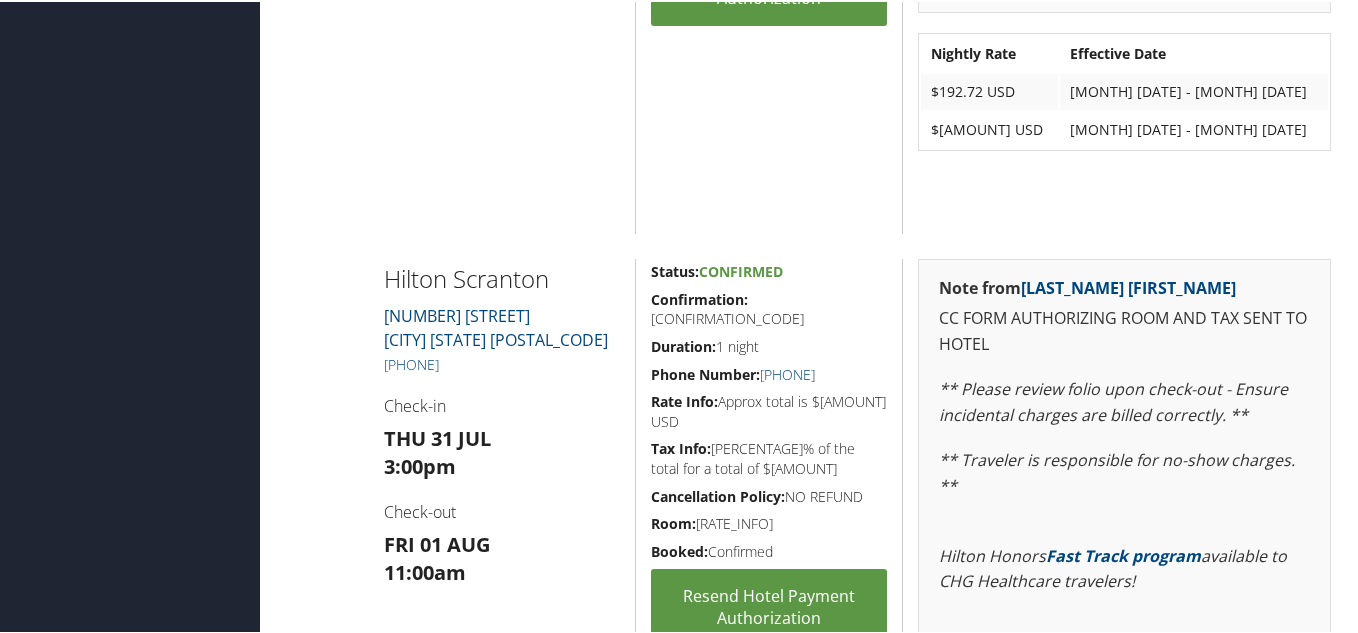 click at bounding box center [324, 525] 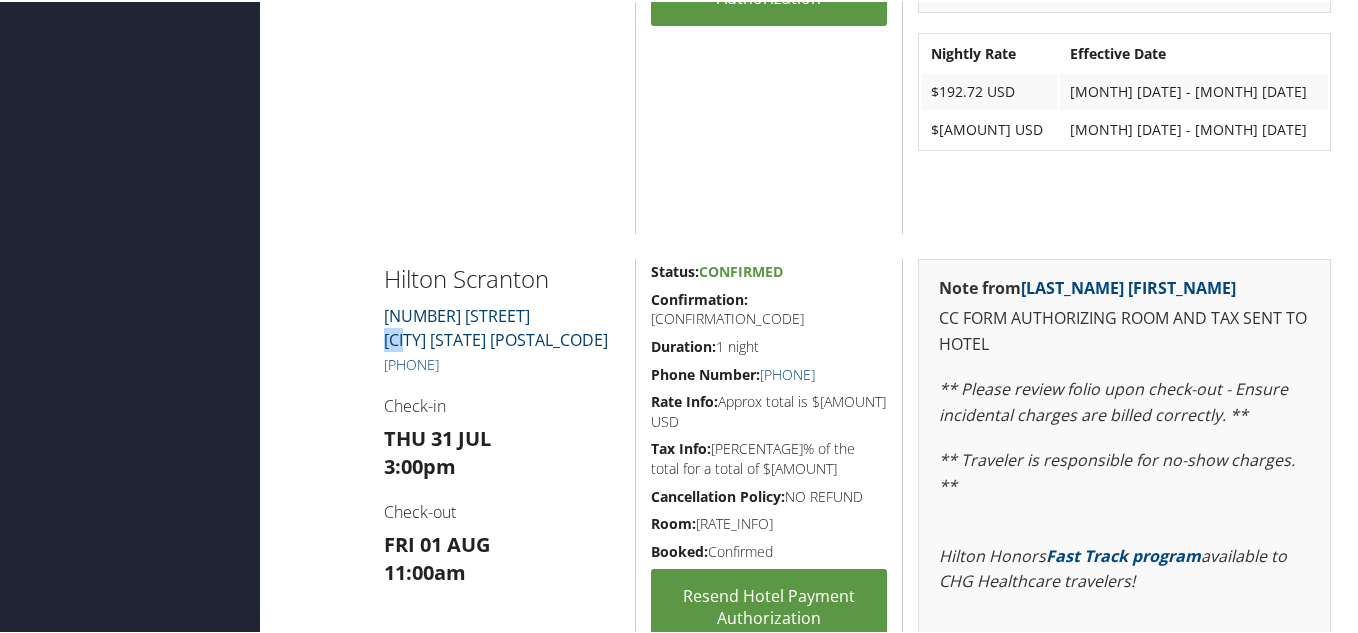 drag, startPoint x: 372, startPoint y: 292, endPoint x: 405, endPoint y: 291, distance: 33.01515 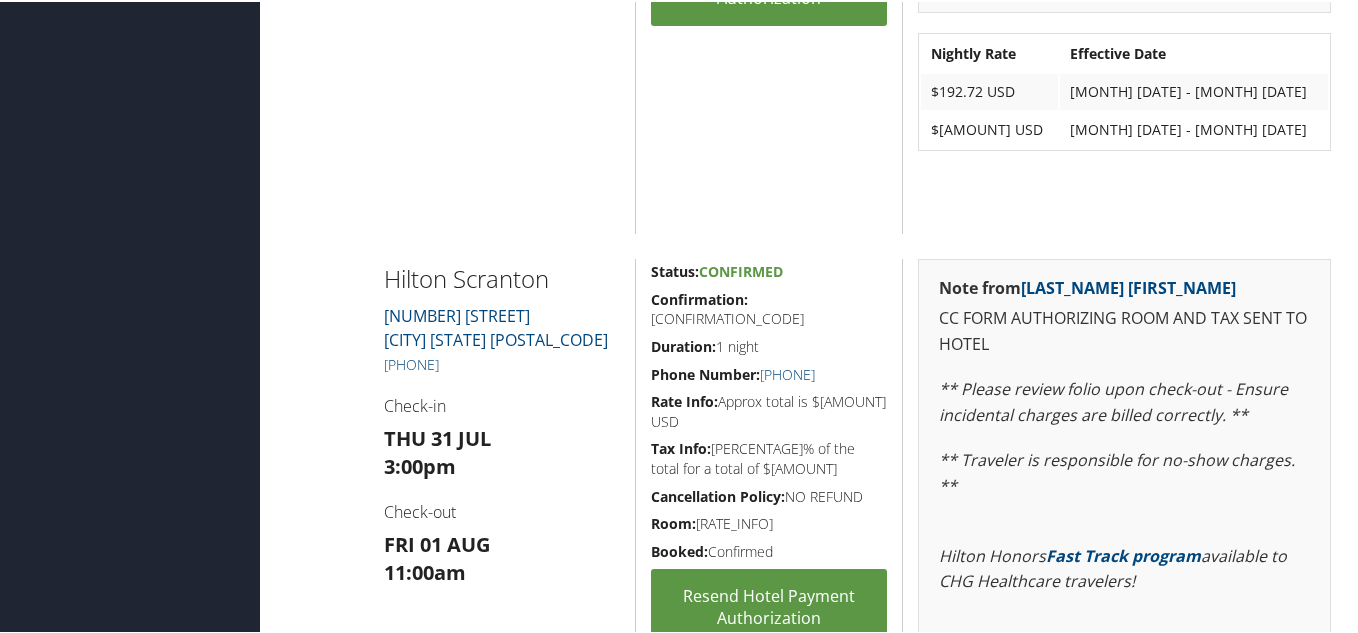 click at bounding box center [324, 525] 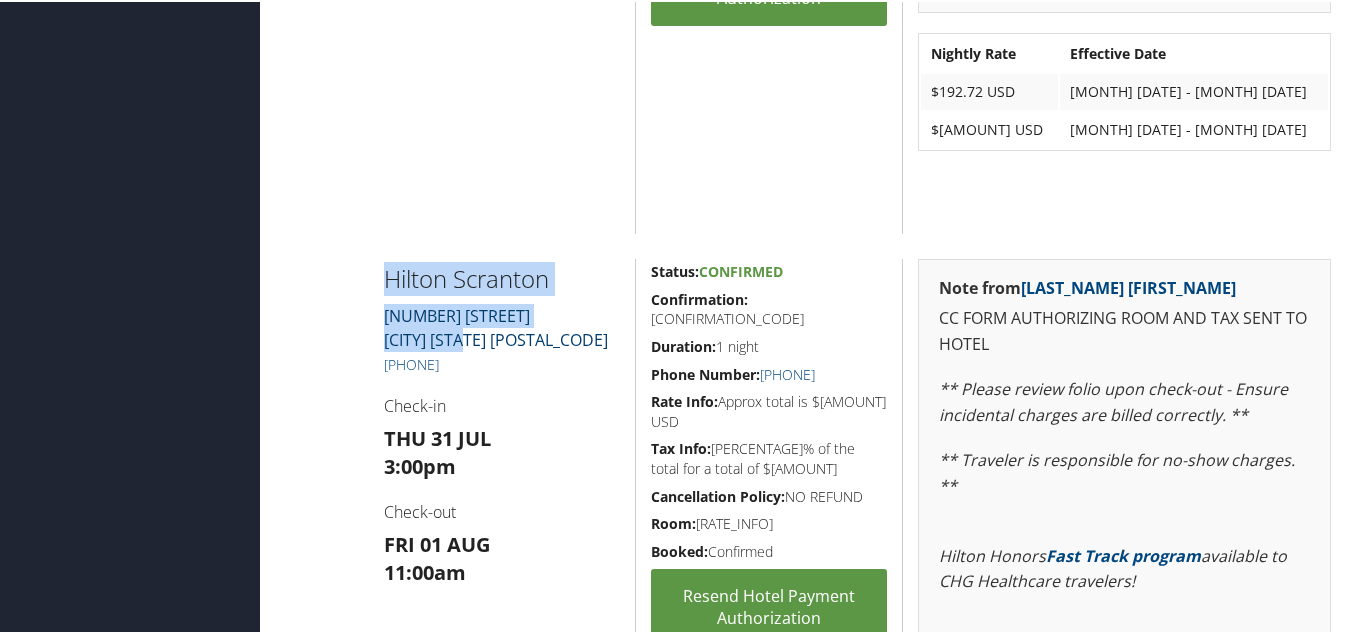 drag, startPoint x: 363, startPoint y: 227, endPoint x: 471, endPoint y: 294, distance: 127.09445 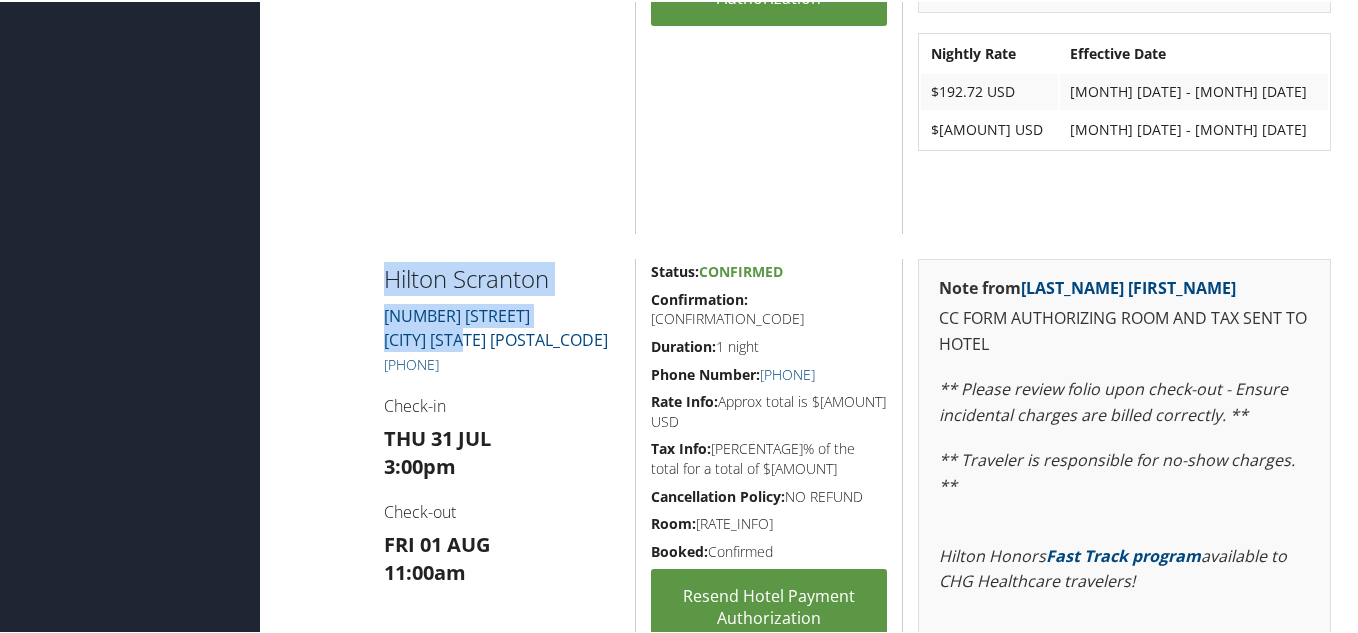 copy on "[HOTEL_NAME]
[NUMBER] [STREET] [CITY] [STATE]" 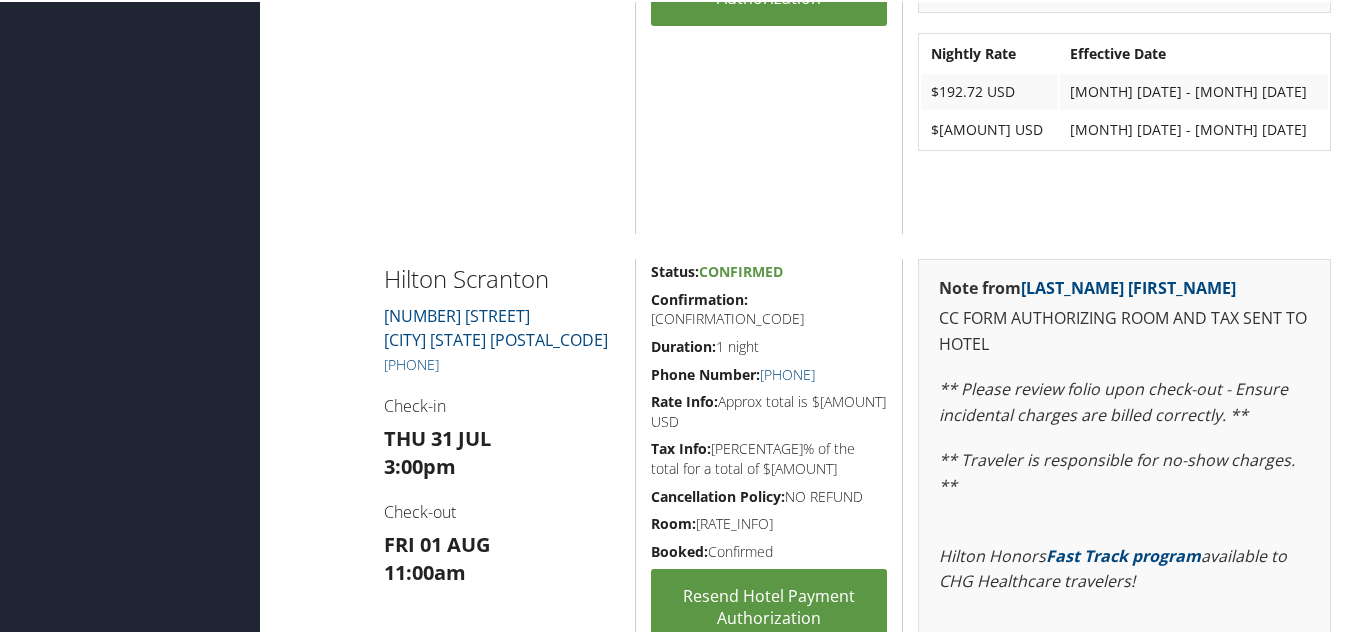 click on "Check-in" at bounding box center [502, 404] 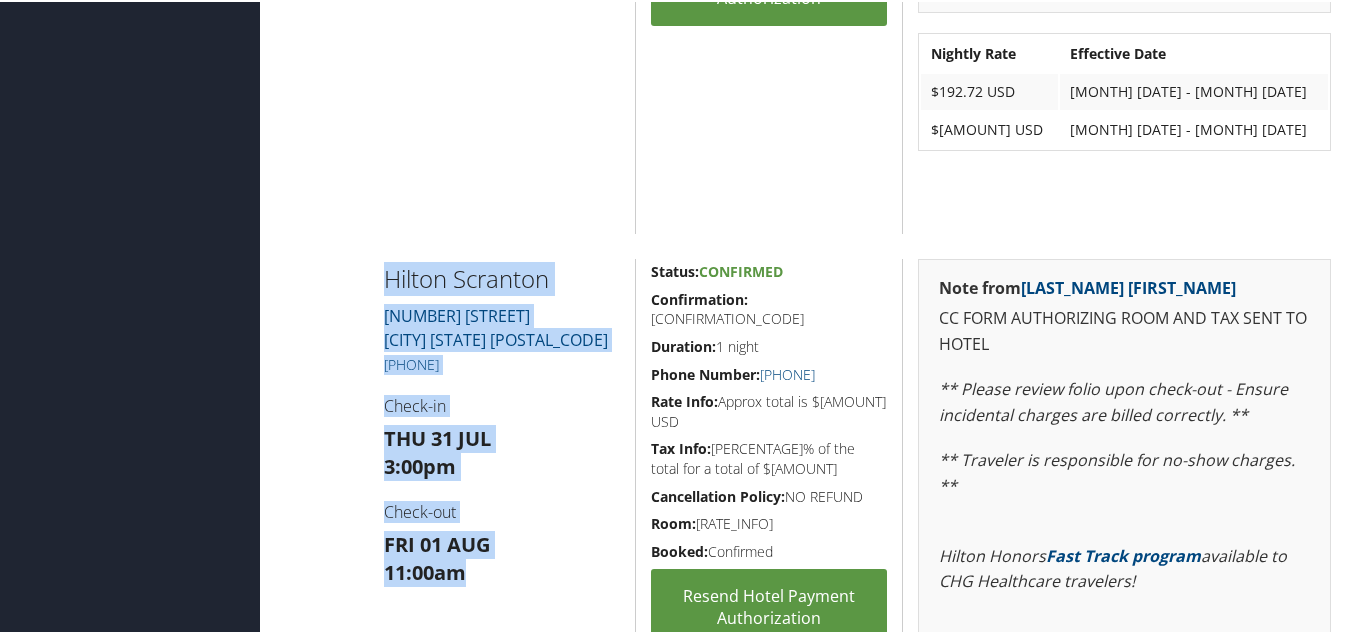 drag, startPoint x: 482, startPoint y: 531, endPoint x: 350, endPoint y: 503, distance: 134.93703 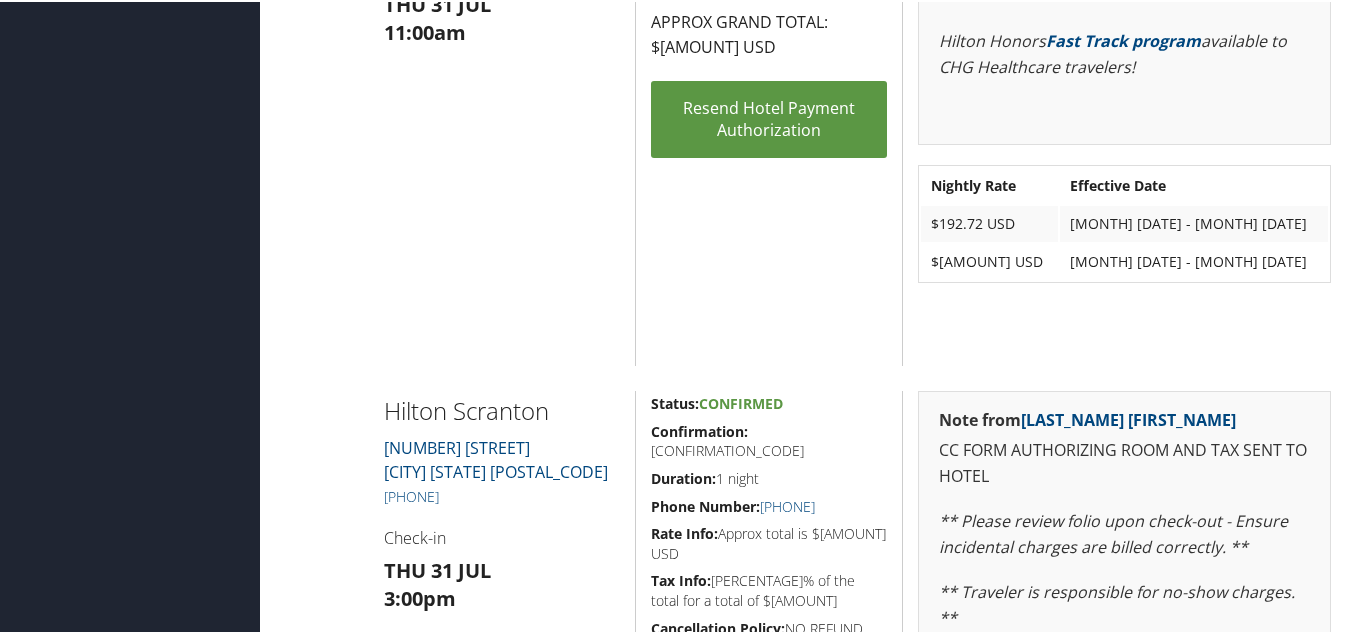 scroll, scrollTop: 2200, scrollLeft: 0, axis: vertical 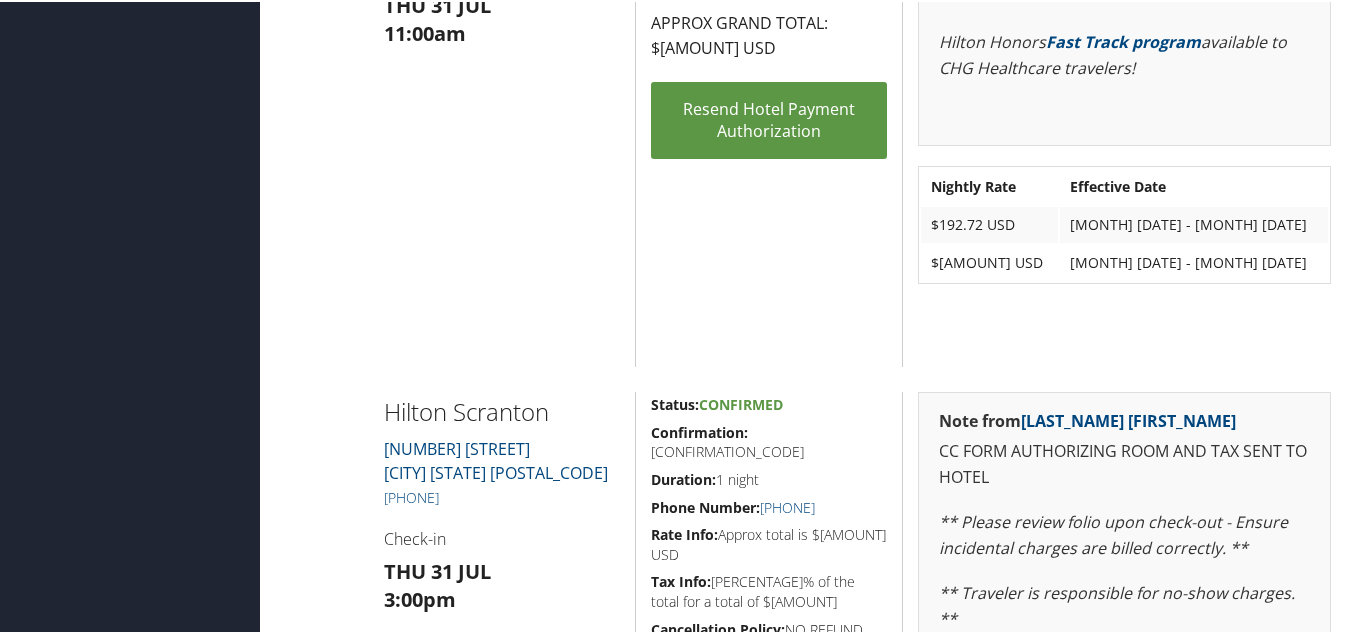drag, startPoint x: 362, startPoint y: 362, endPoint x: 597, endPoint y: 443, distance: 248.5679 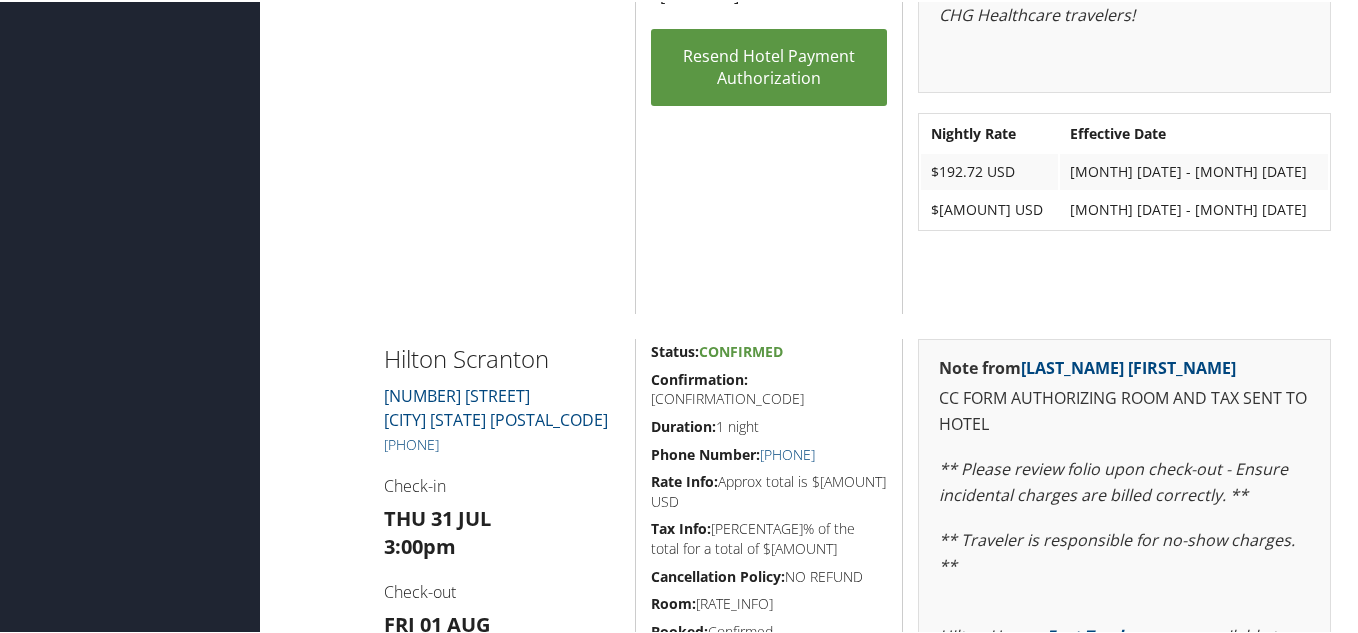 scroll, scrollTop: 2333, scrollLeft: 0, axis: vertical 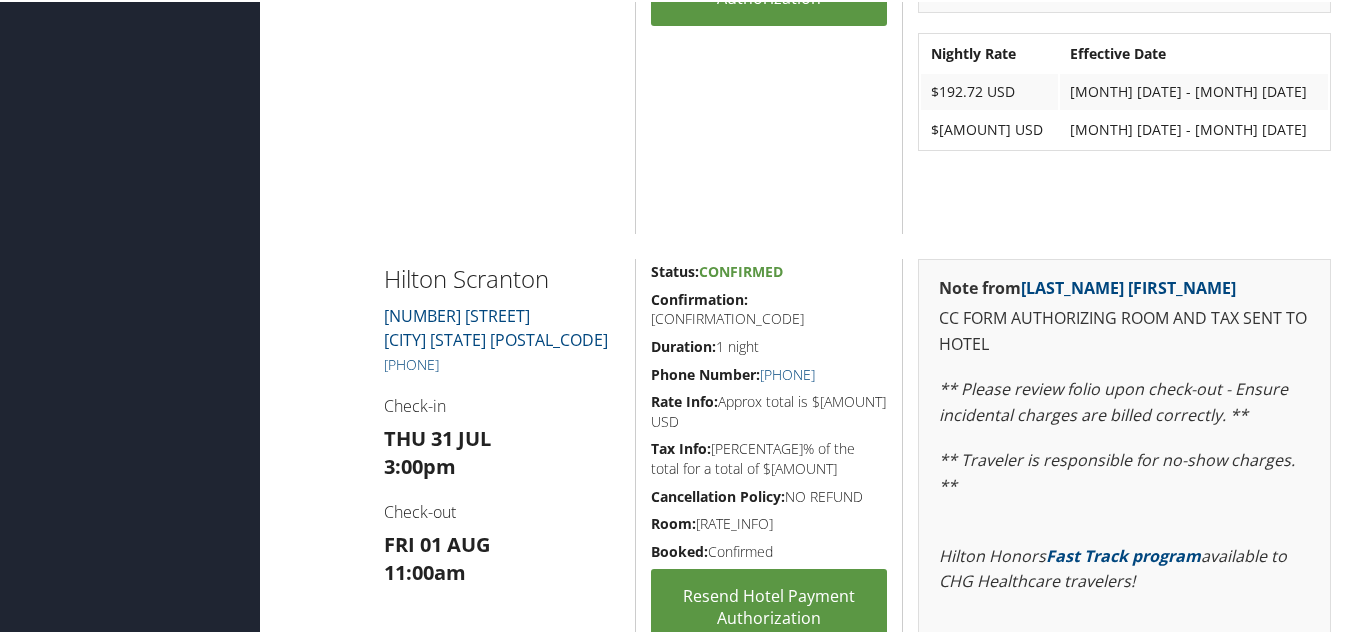 drag, startPoint x: 393, startPoint y: 241, endPoint x: 609, endPoint y: 315, distance: 228.32433 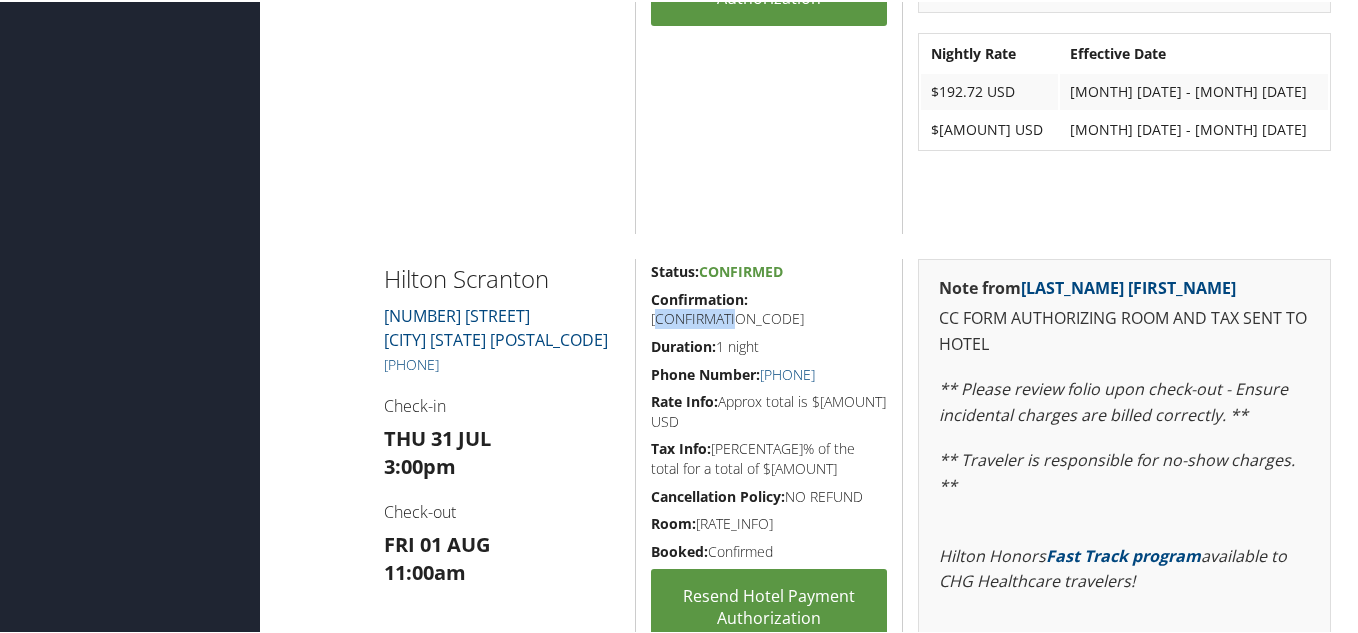 drag, startPoint x: 744, startPoint y: 251, endPoint x: 824, endPoint y: 252, distance: 80.00625 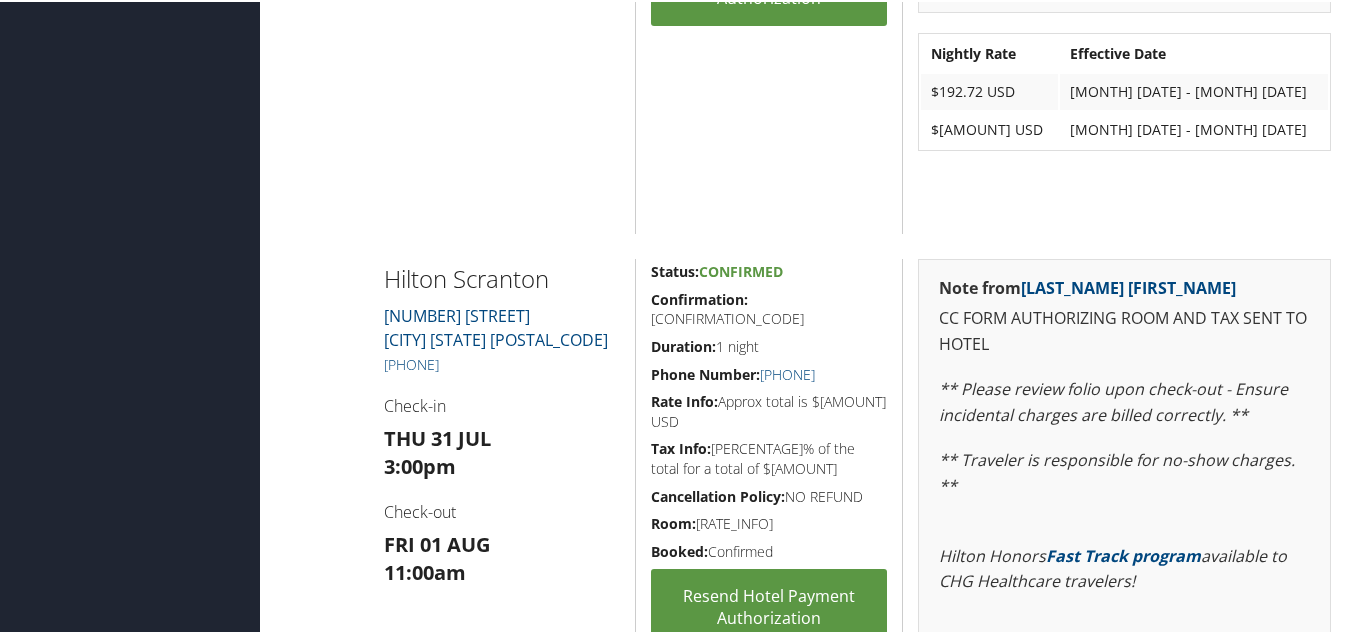 click on "[HOTEL_NAME]
[NUMBER] [STREET] [CITY] [STATE] [POSTAL_CODE]
[PHONE]
Check-in
[DAY] [DATE]
[TIME]
Check-out
[DAY] [DATE]
[TIME]" at bounding box center (502, -92) 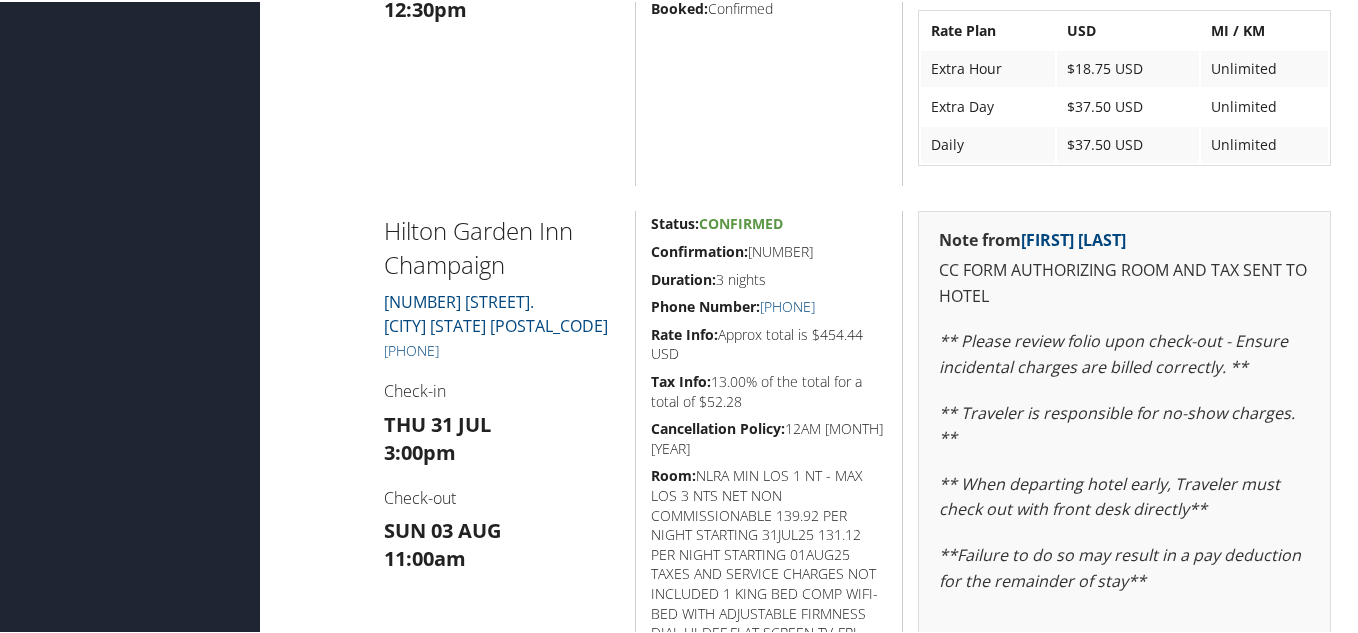 scroll, scrollTop: 2267, scrollLeft: 0, axis: vertical 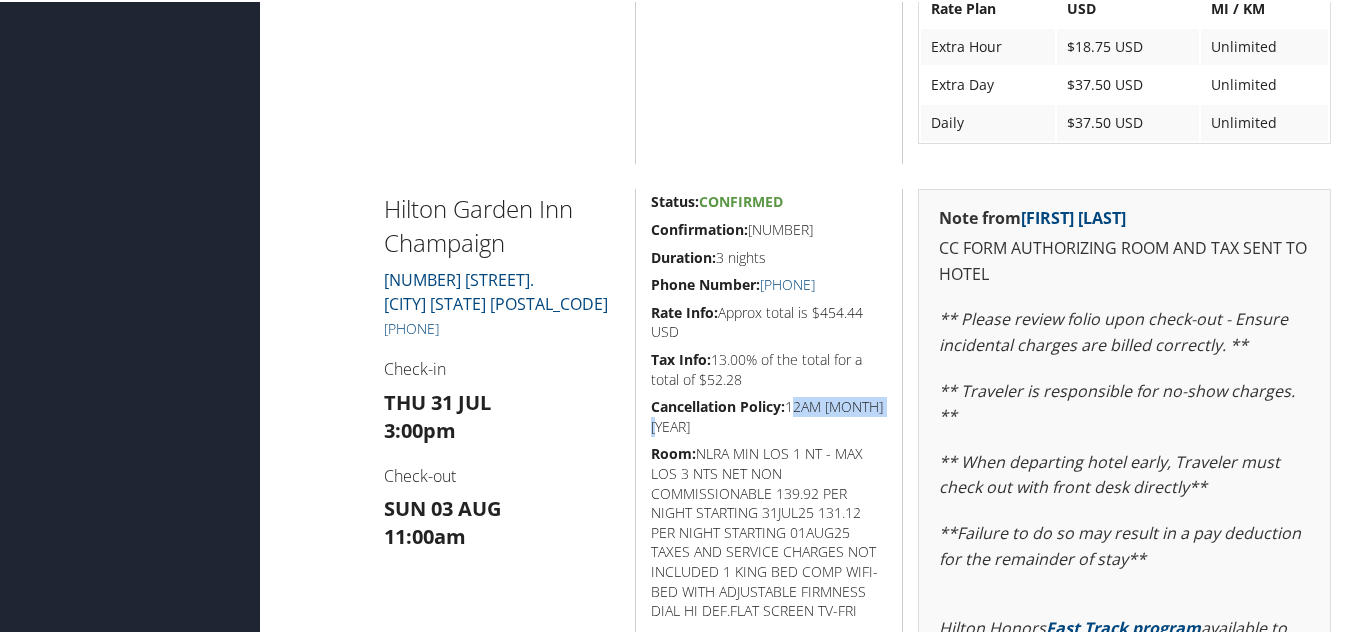 drag, startPoint x: 789, startPoint y: 406, endPoint x: 881, endPoint y: 403, distance: 92.0489 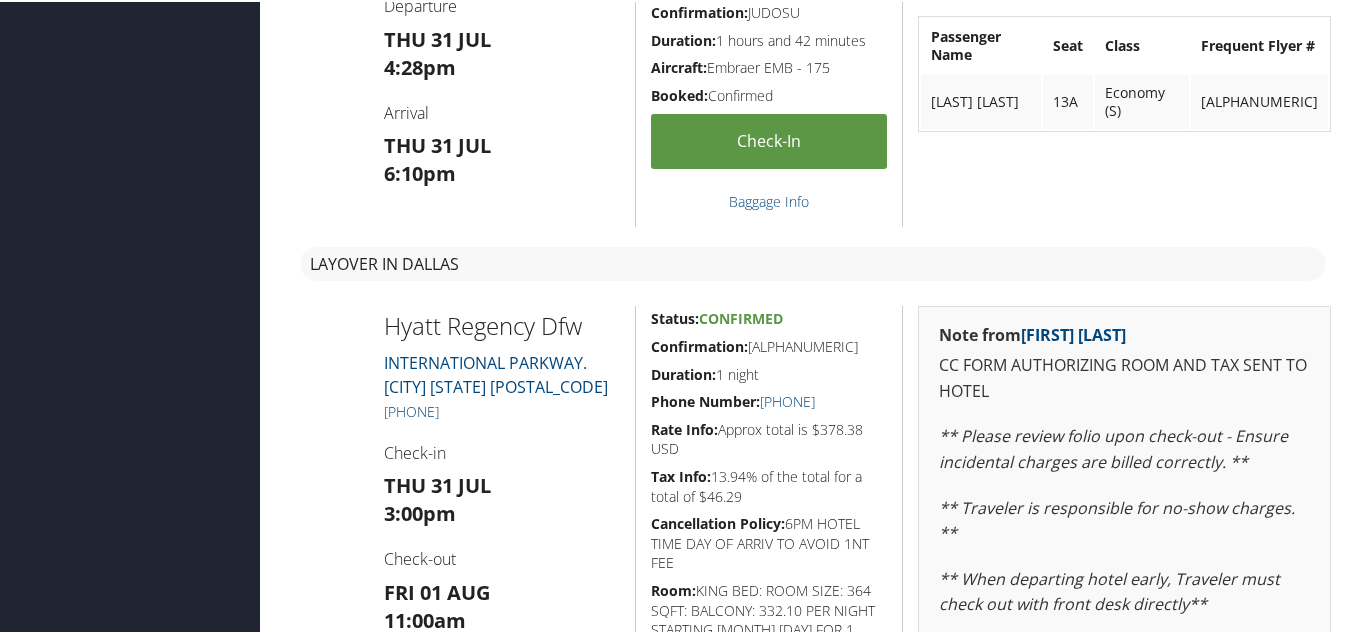 scroll, scrollTop: 667, scrollLeft: 0, axis: vertical 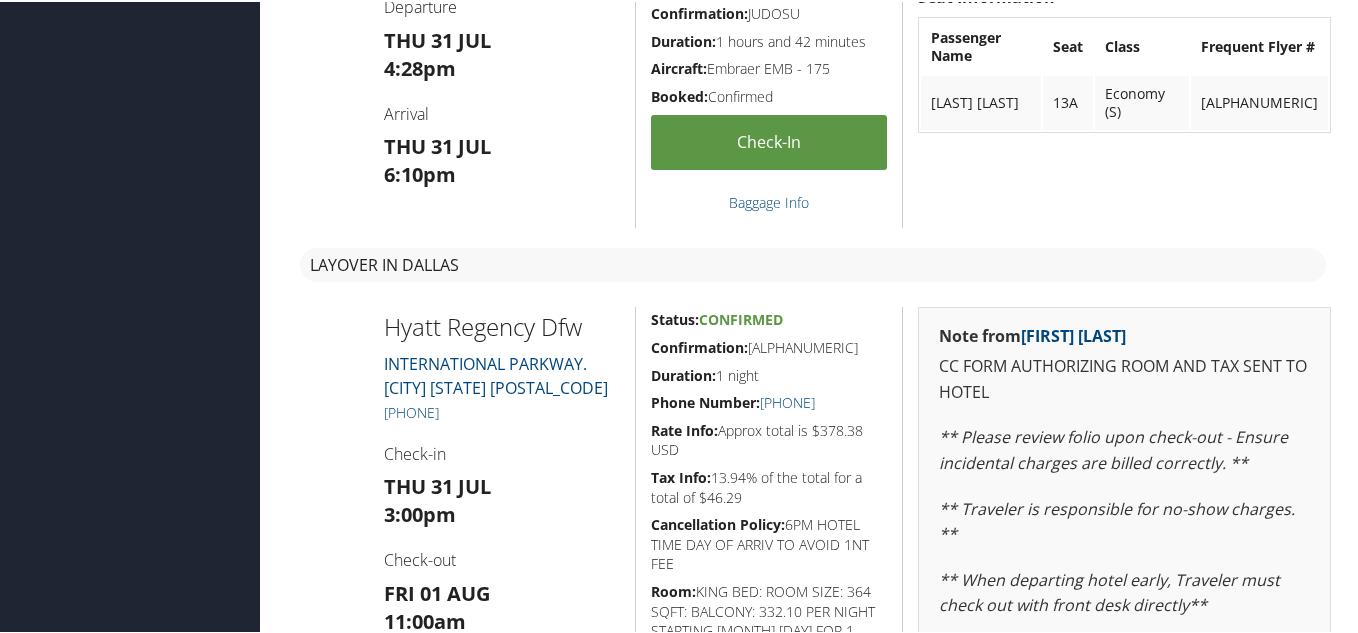 drag, startPoint x: 522, startPoint y: 407, endPoint x: 372, endPoint y: 413, distance: 150.11995 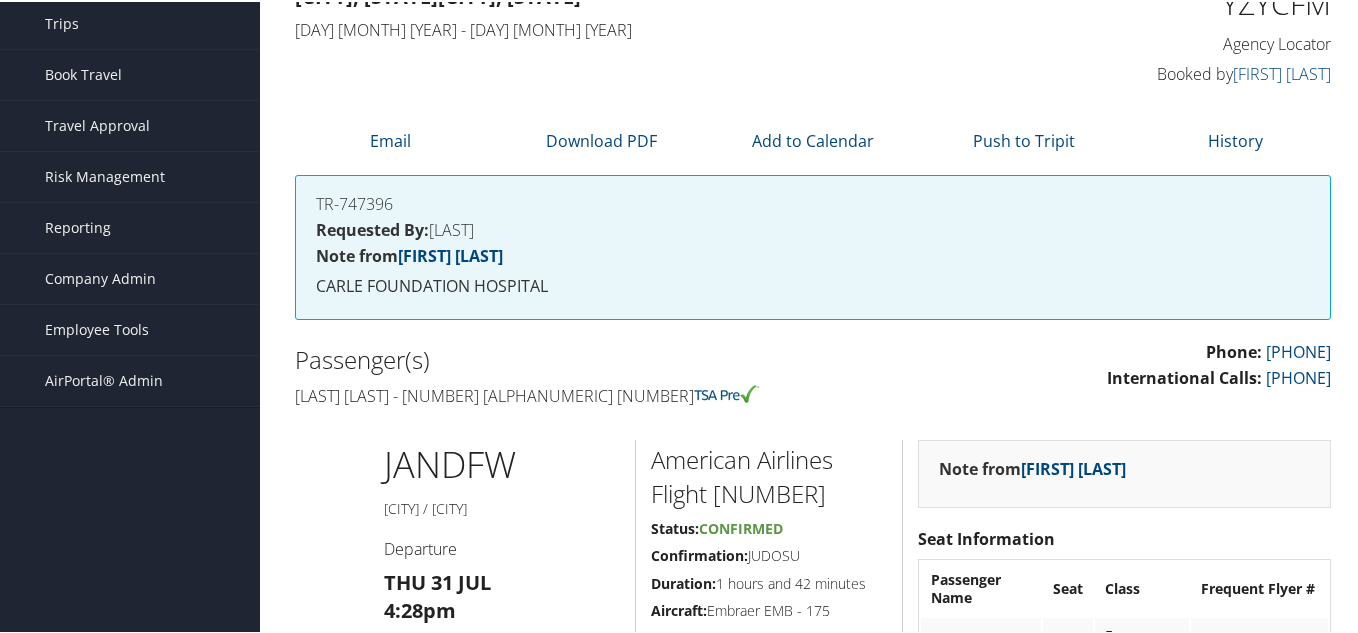 scroll, scrollTop: 0, scrollLeft: 0, axis: both 